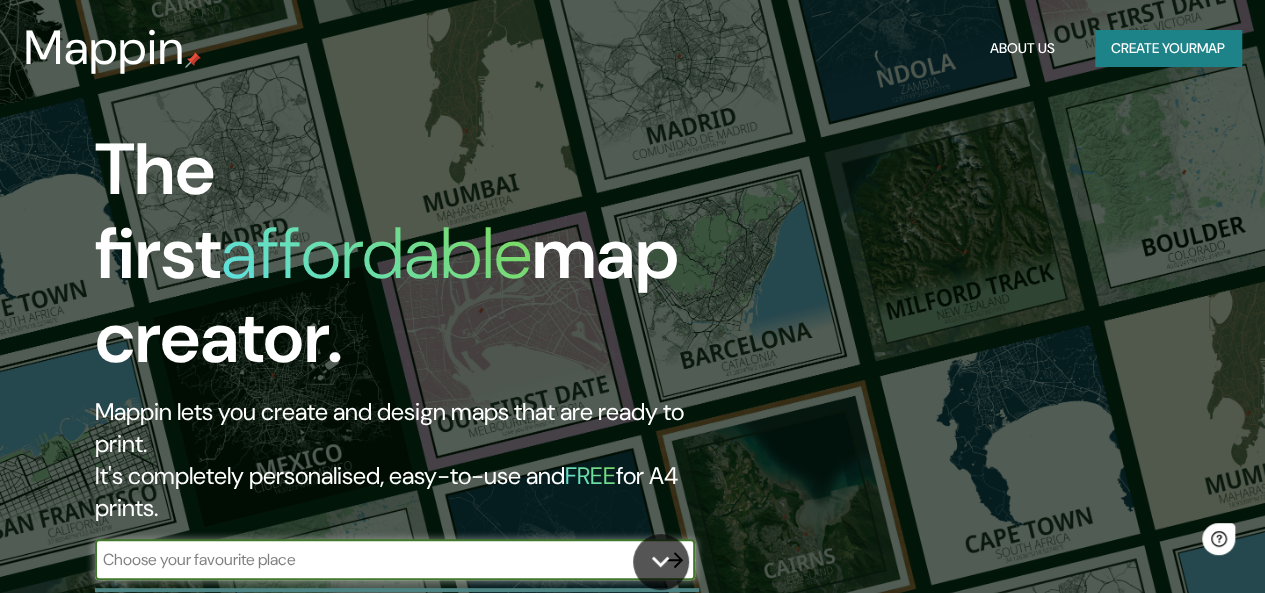 scroll, scrollTop: 0, scrollLeft: 0, axis: both 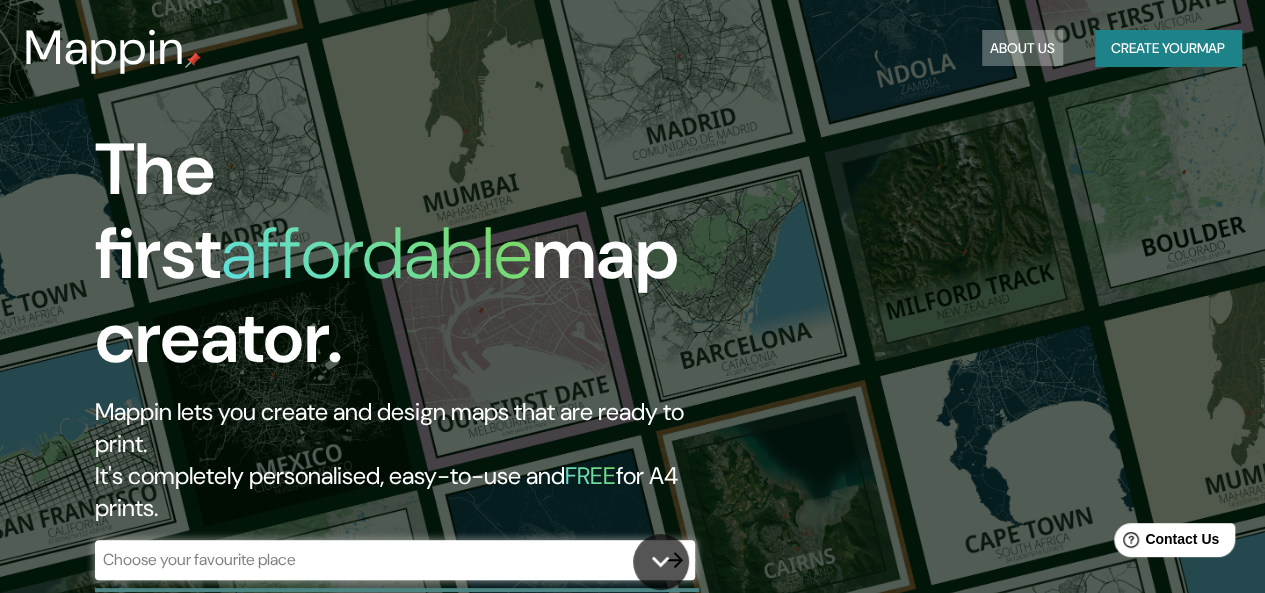 click on "About Us" at bounding box center (1022, 48) 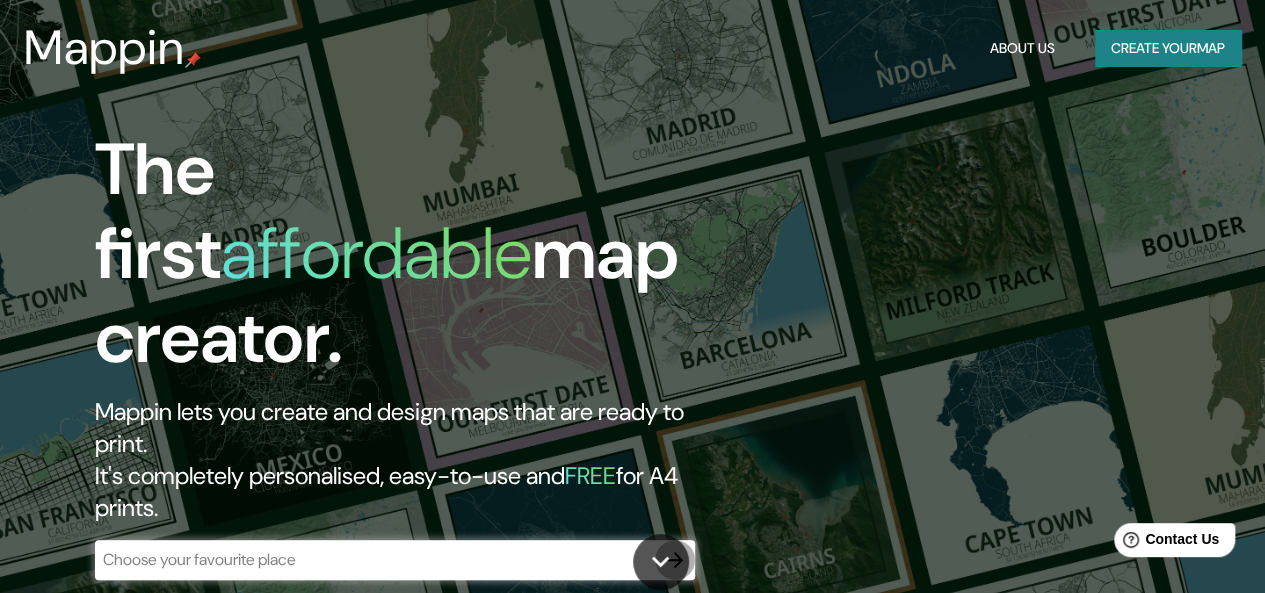 click 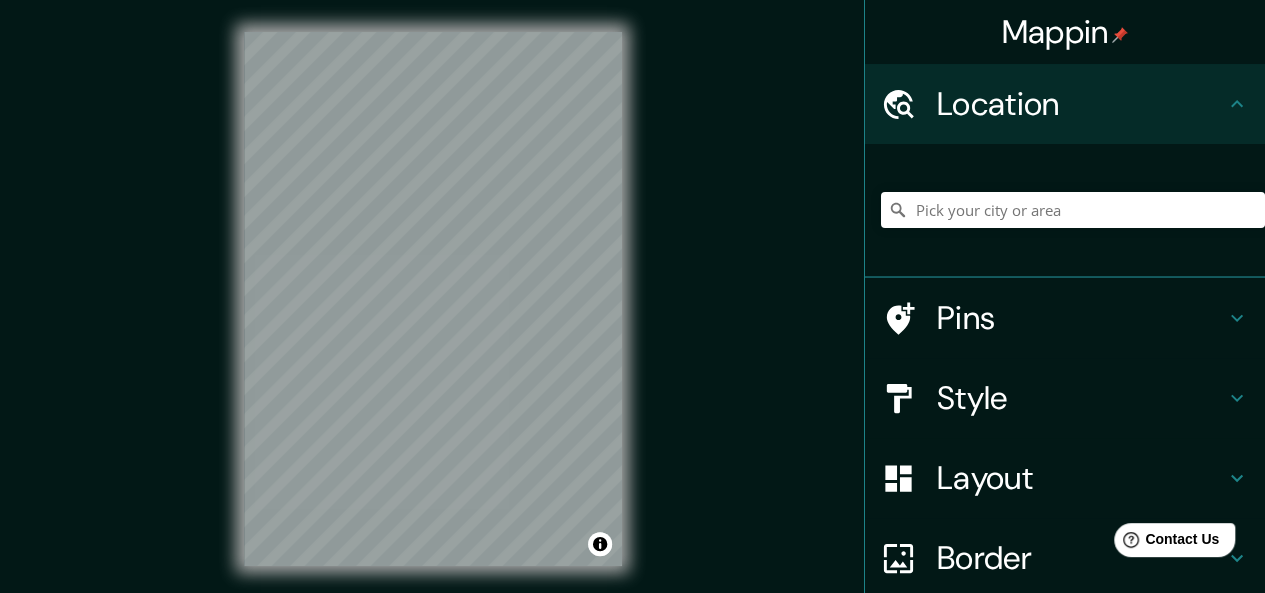 click on "Style" at bounding box center [1081, 398] 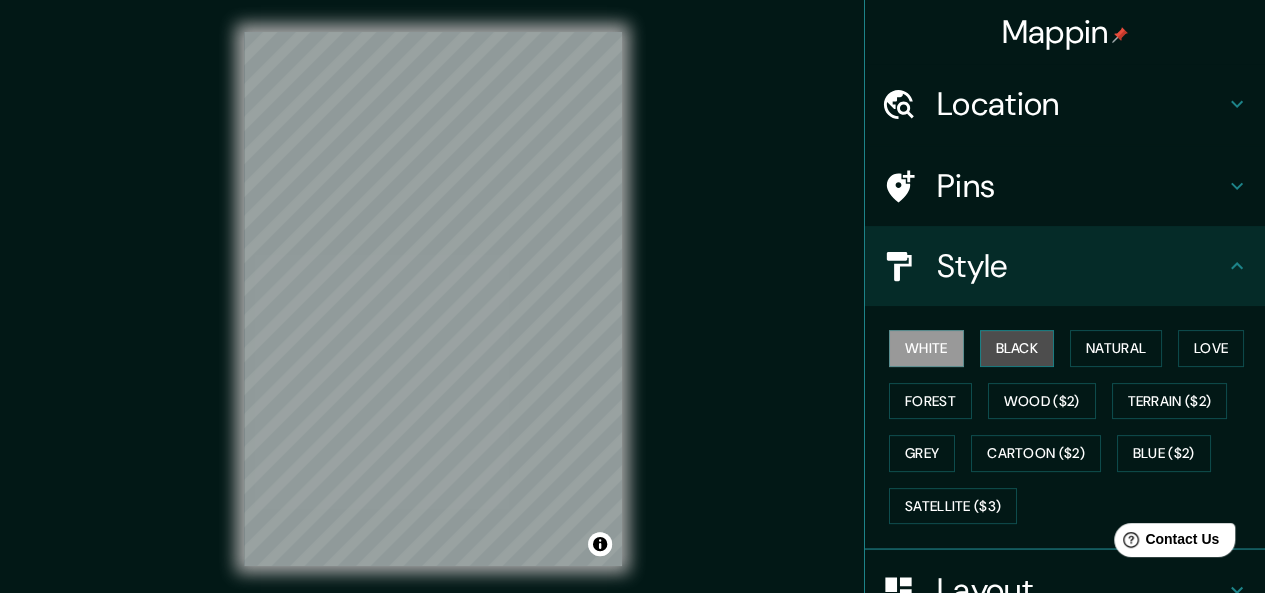 click on "Black" at bounding box center [1017, 348] 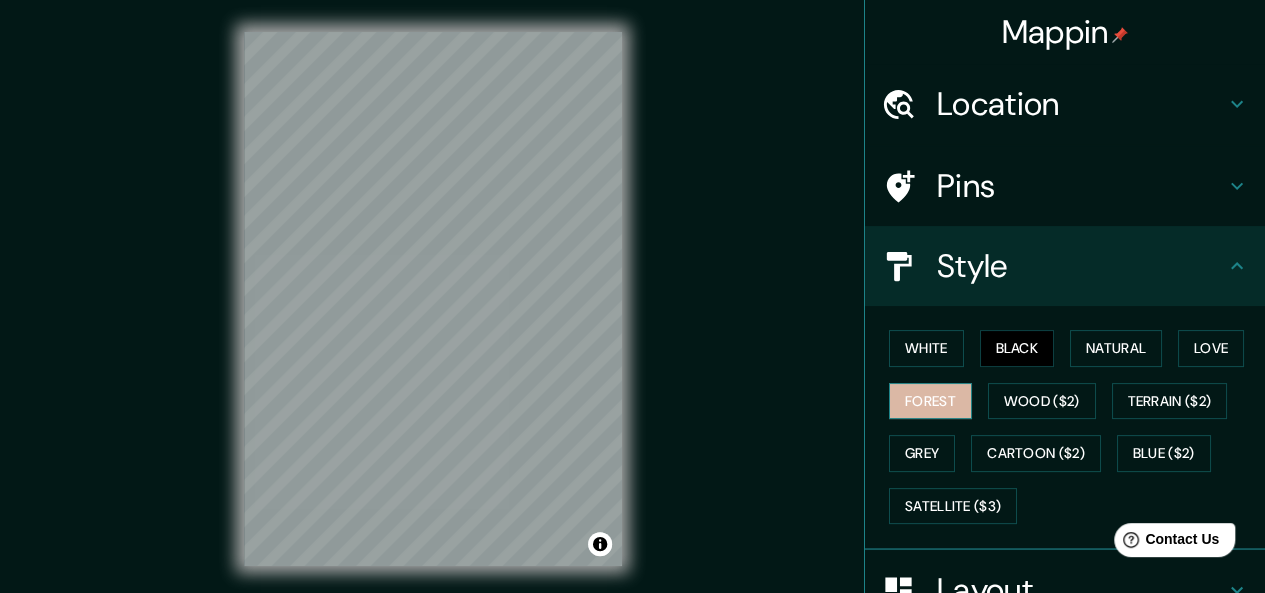 click on "Forest" at bounding box center [930, 401] 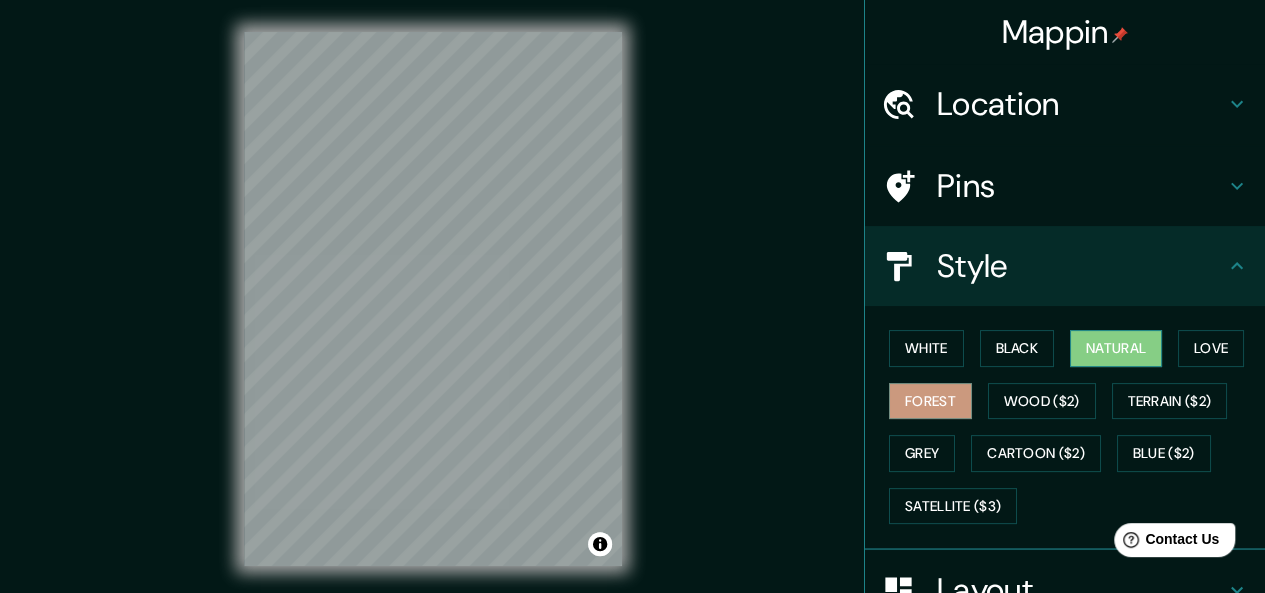 click on "Natural" at bounding box center [1116, 348] 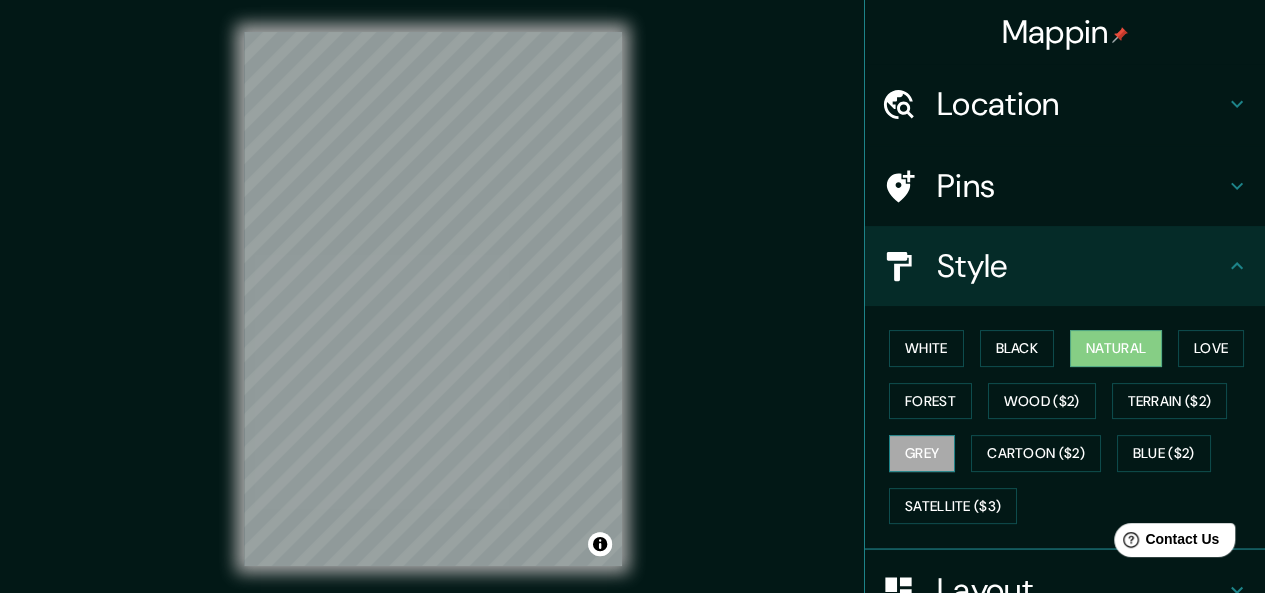 click on "Grey" at bounding box center [922, 453] 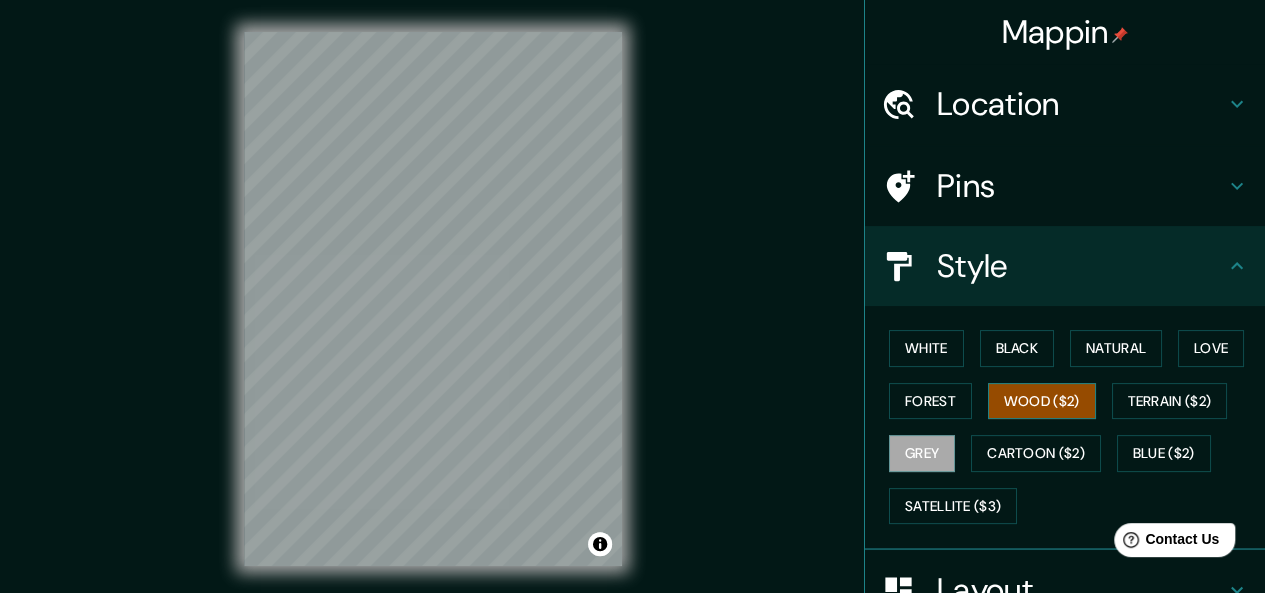 click on "Wood ($2)" at bounding box center [1042, 401] 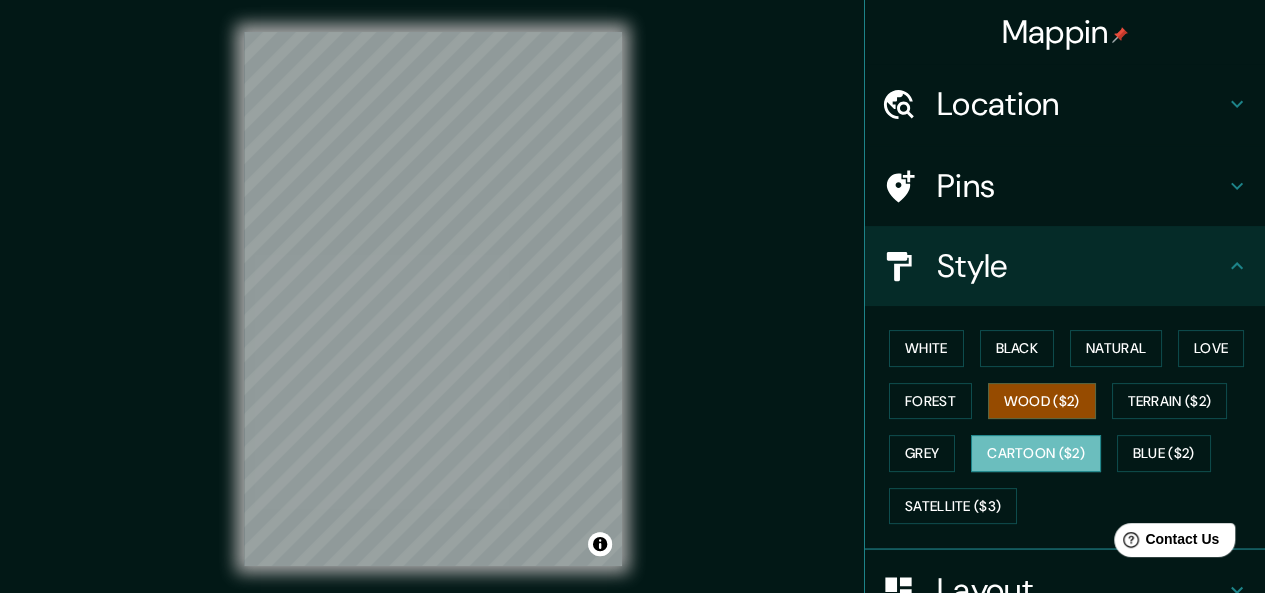 click on "Cartoon ($2)" at bounding box center (1036, 453) 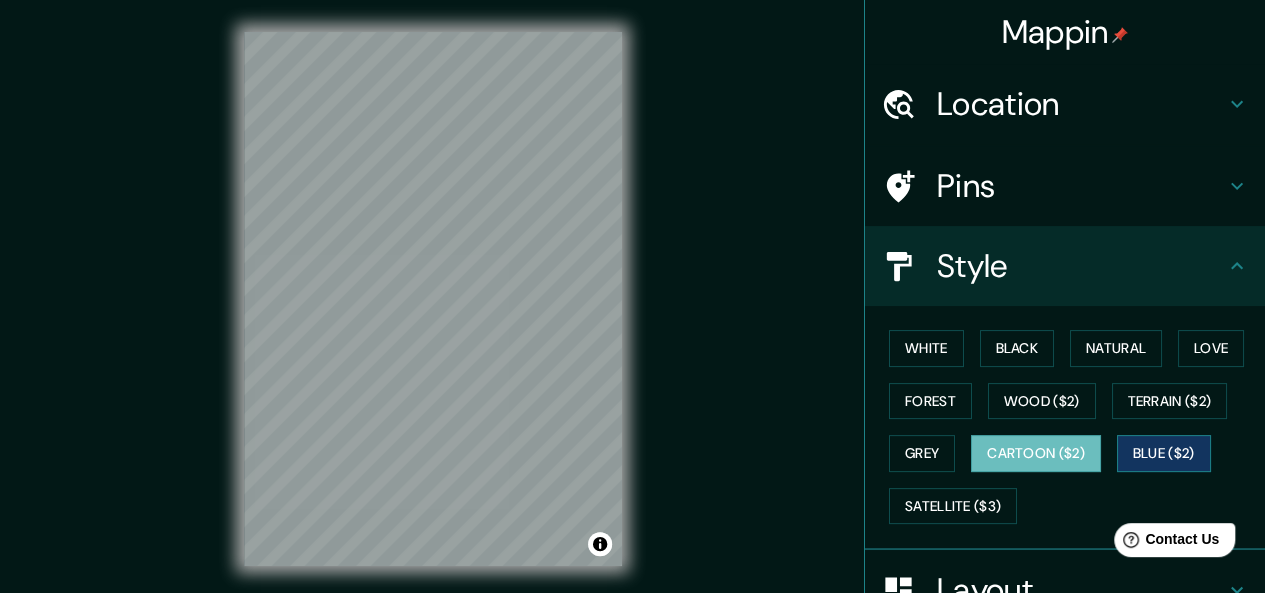 click on "Blue ($2)" at bounding box center (1164, 453) 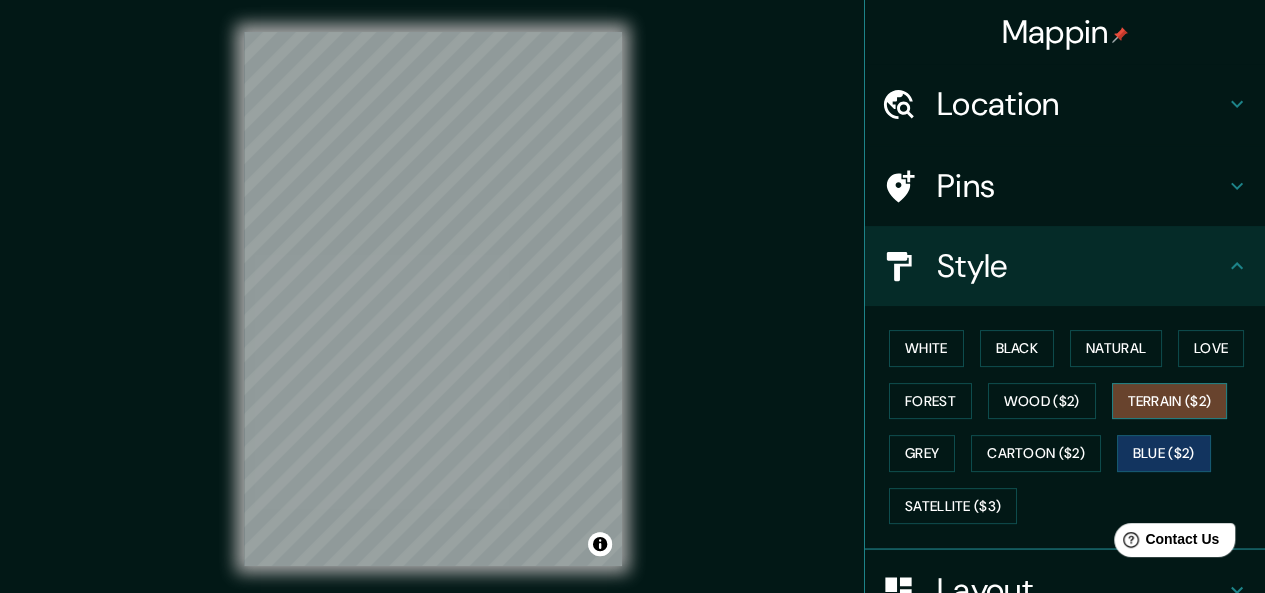 click on "Terrain ($2)" at bounding box center (1170, 401) 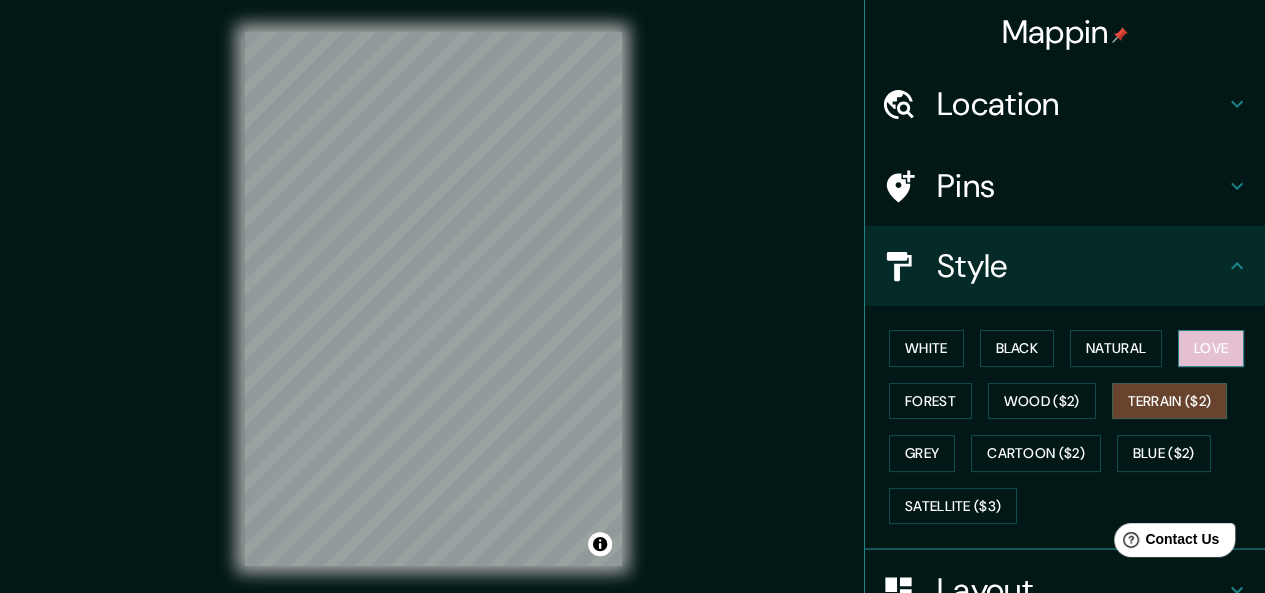 click on "Love" at bounding box center (1211, 348) 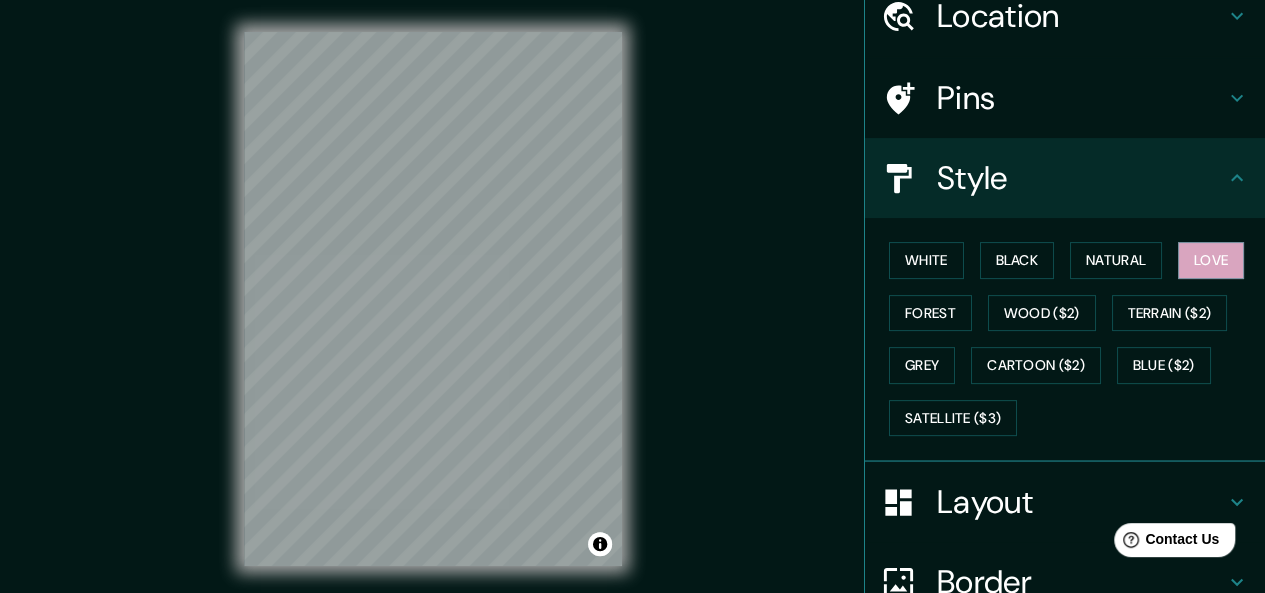 scroll, scrollTop: 80, scrollLeft: 0, axis: vertical 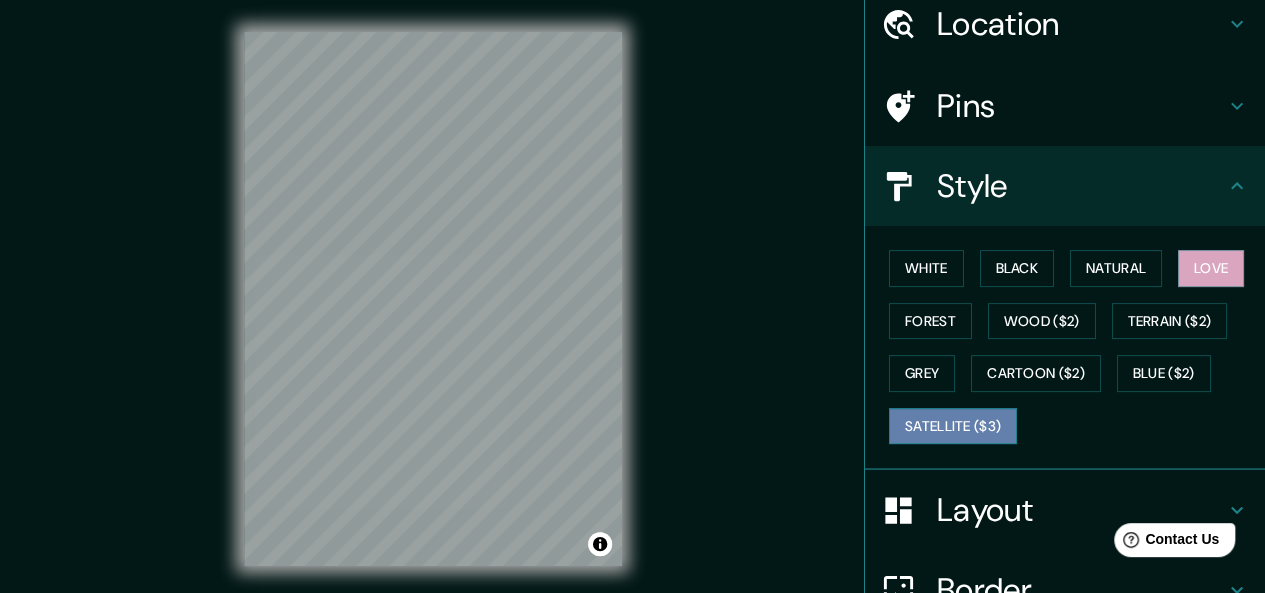 click on "Satellite ($3)" at bounding box center (953, 426) 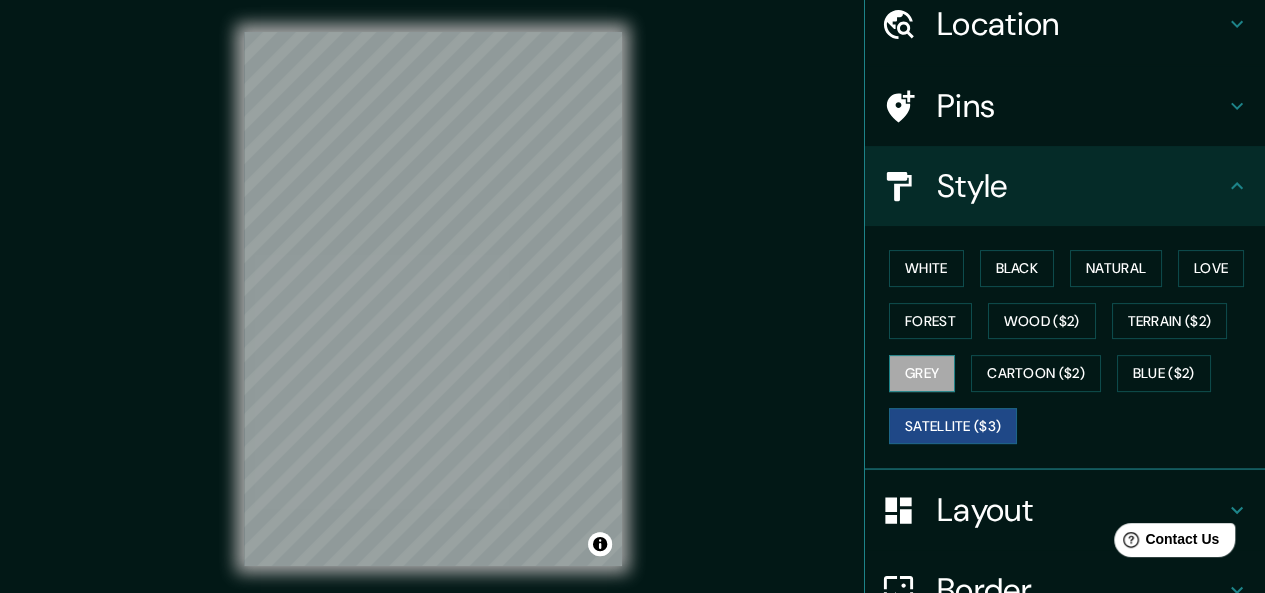 click on "Grey" at bounding box center [922, 373] 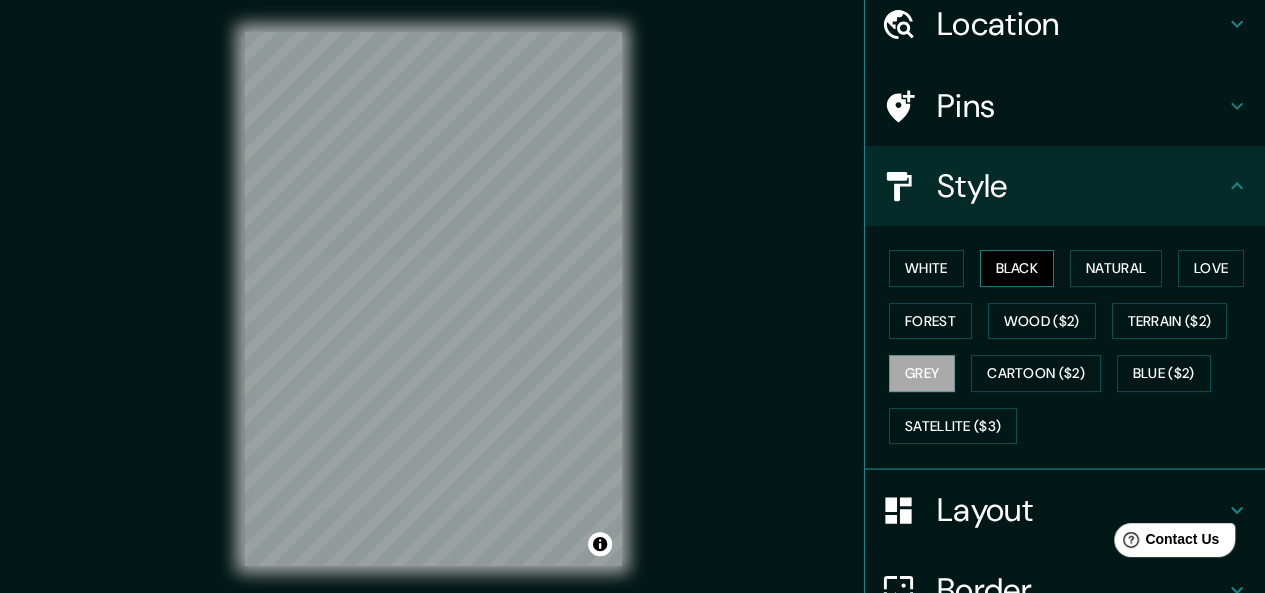 click on "Black" at bounding box center (1017, 268) 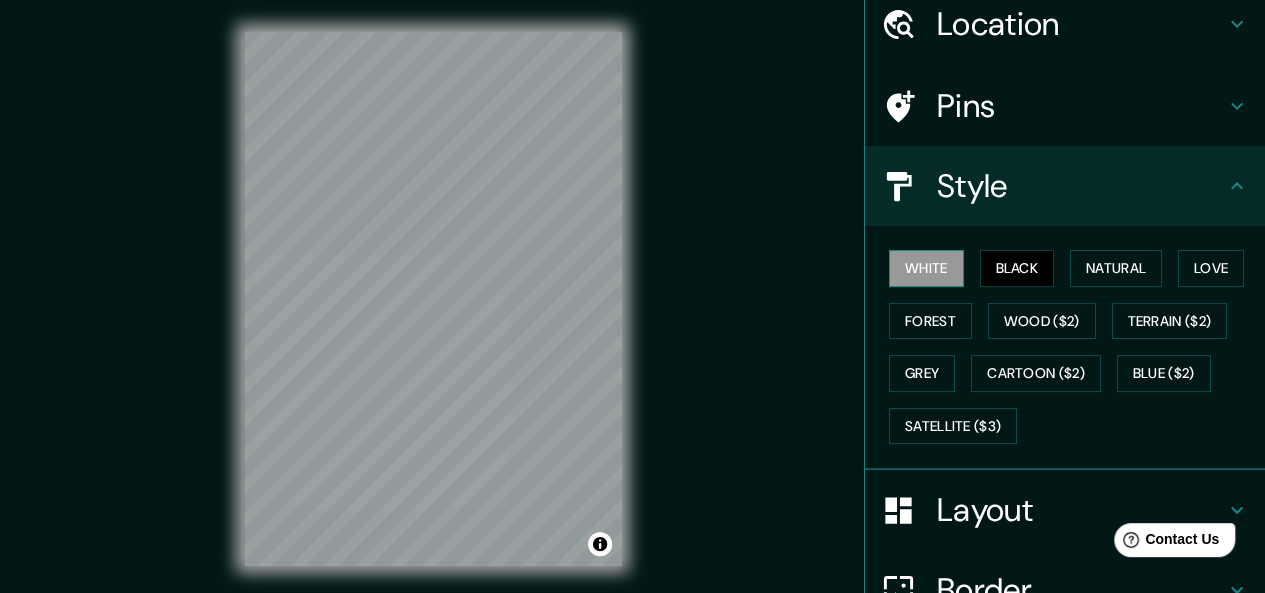 click on "White" at bounding box center [926, 268] 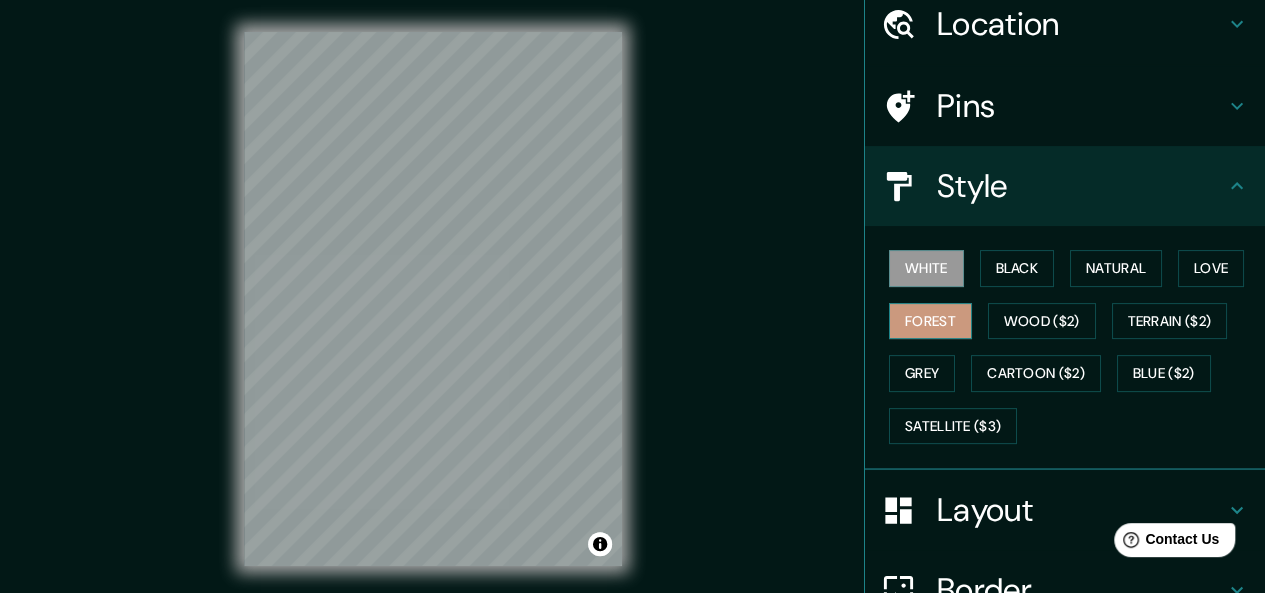 click on "Forest" at bounding box center [930, 321] 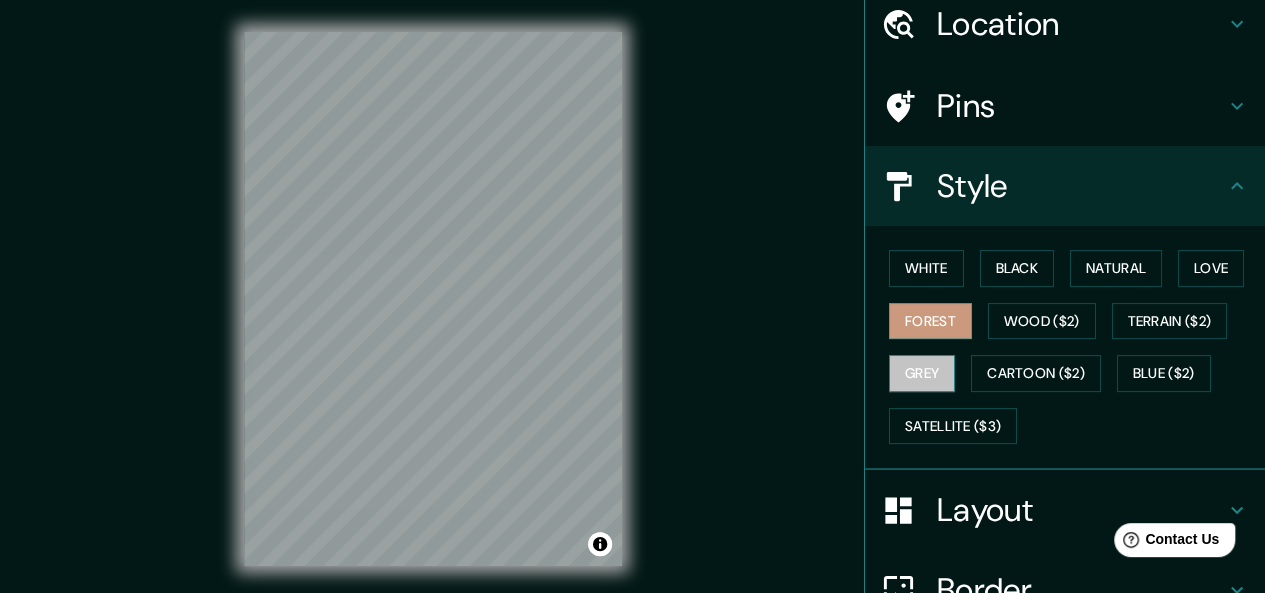 click on "Grey" at bounding box center (922, 373) 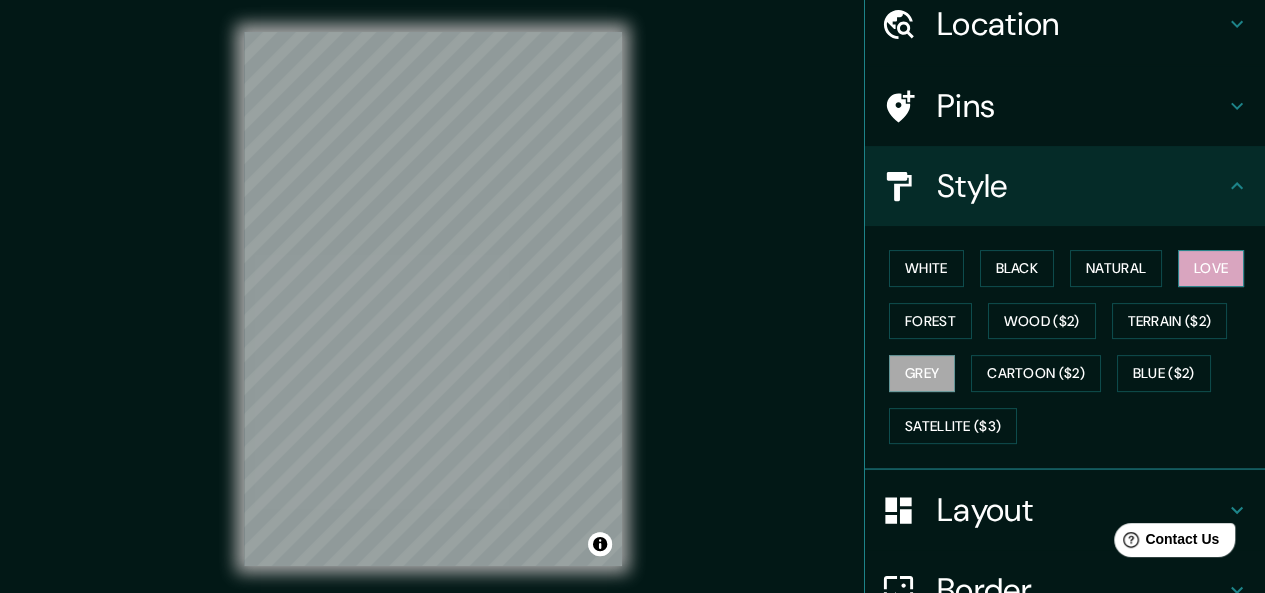click on "Love" at bounding box center [1211, 268] 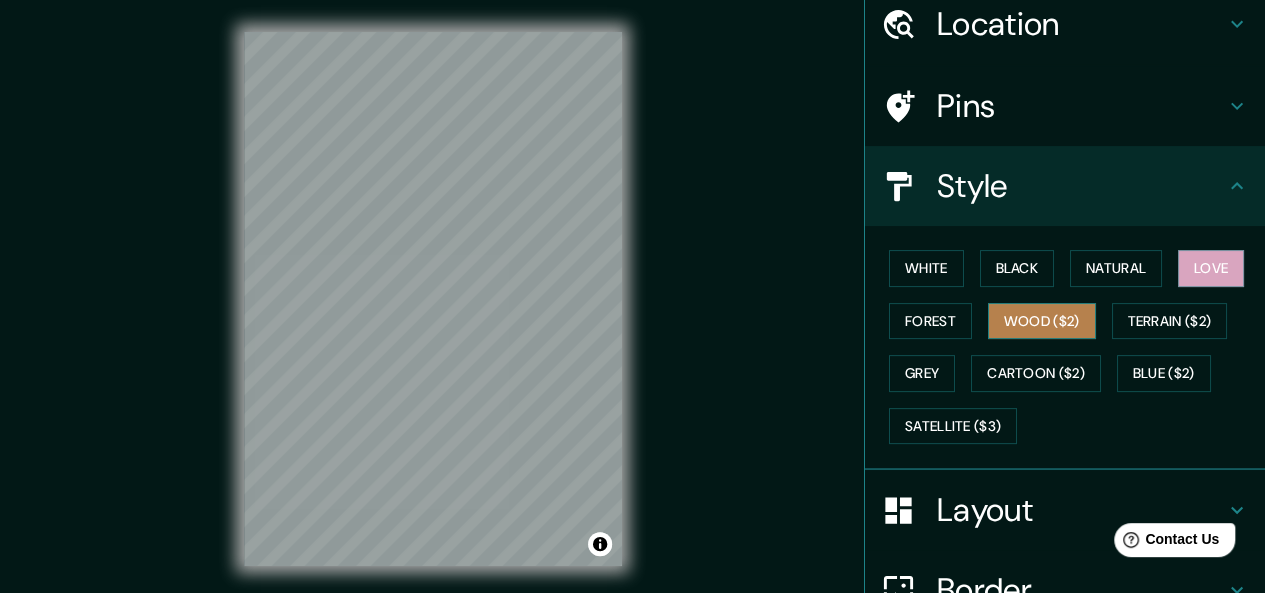 click on "Wood ($2)" at bounding box center (1042, 321) 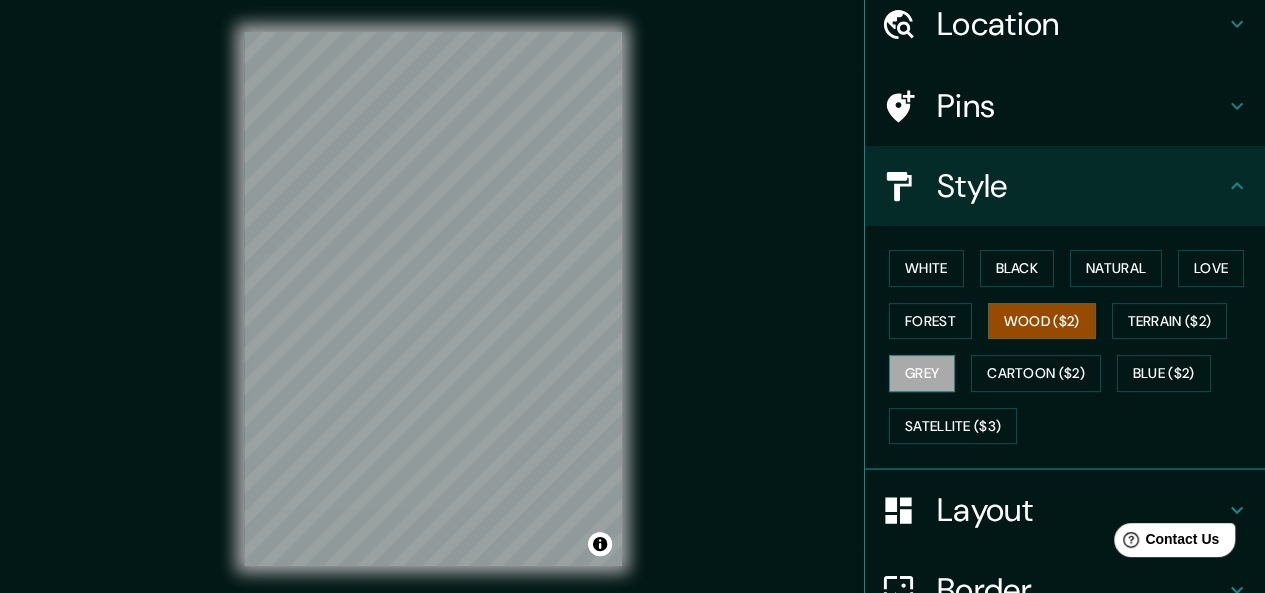 click on "Grey" at bounding box center [922, 373] 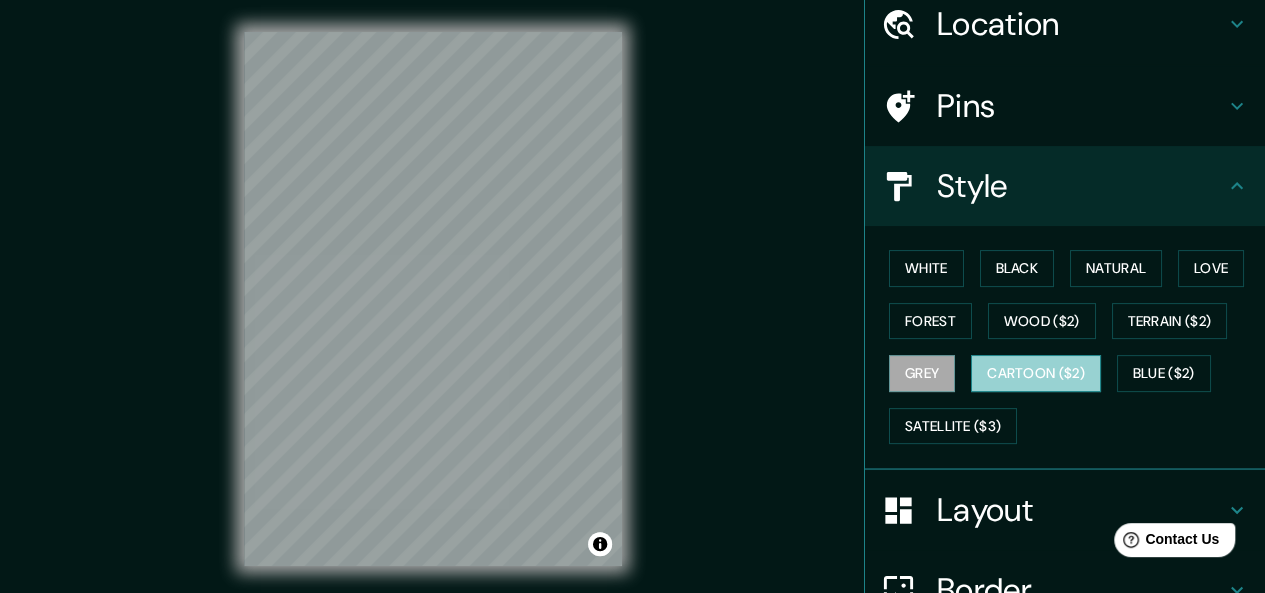 click on "Cartoon ($2)" at bounding box center (1036, 373) 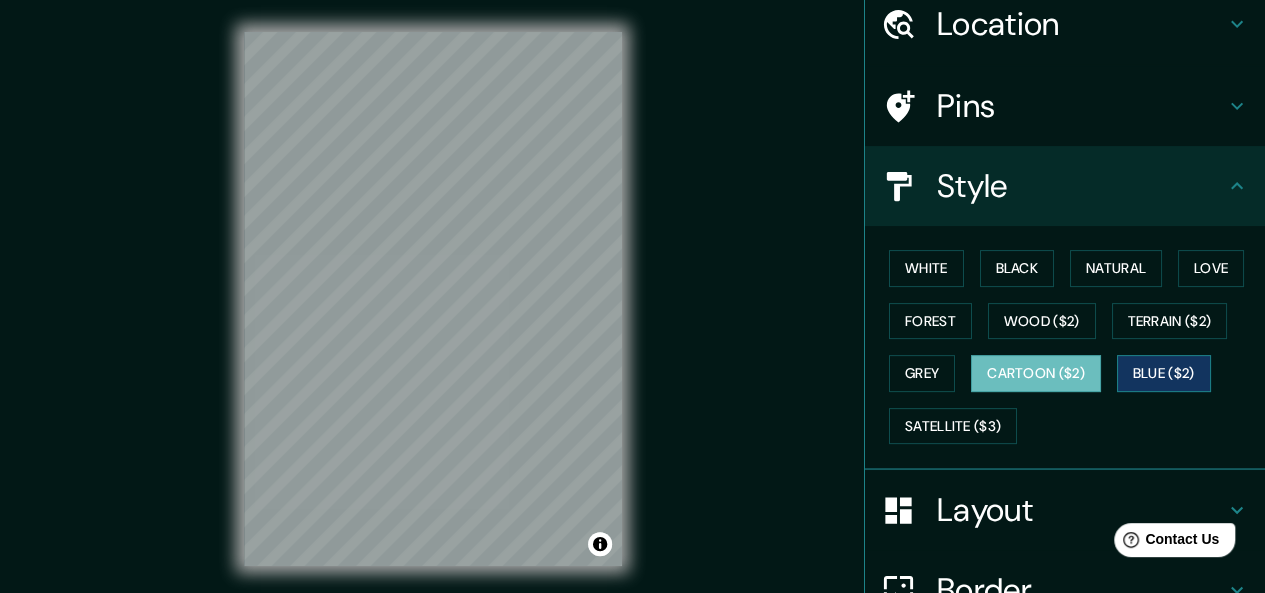 click on "Blue ($2)" at bounding box center [1164, 373] 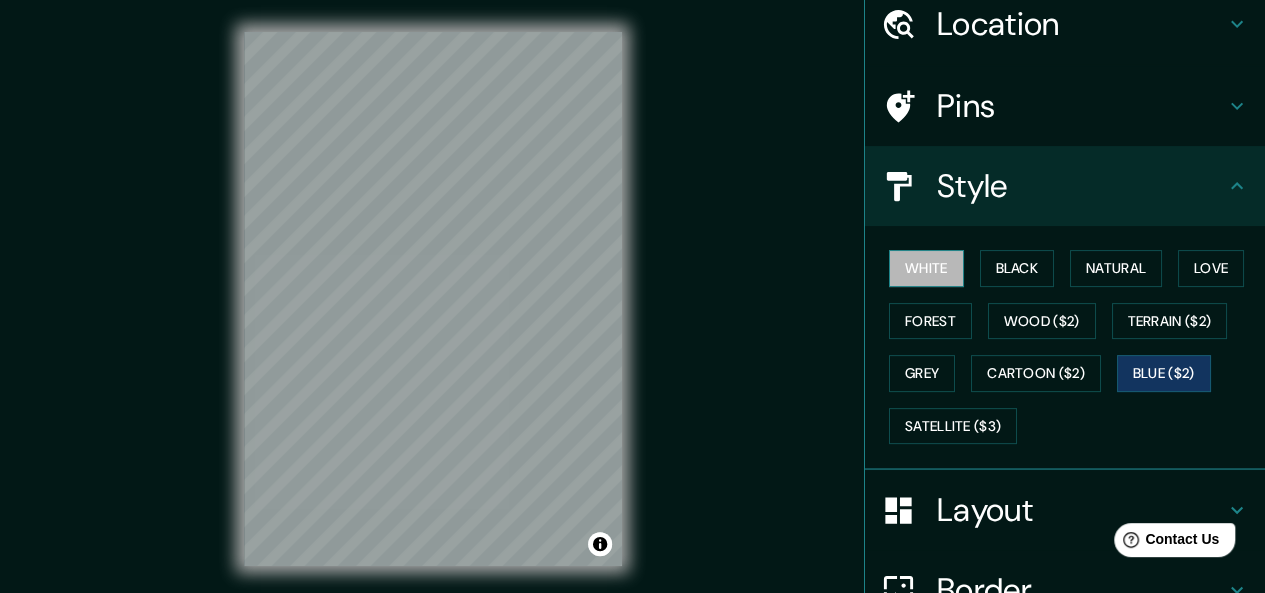click on "White" at bounding box center (926, 268) 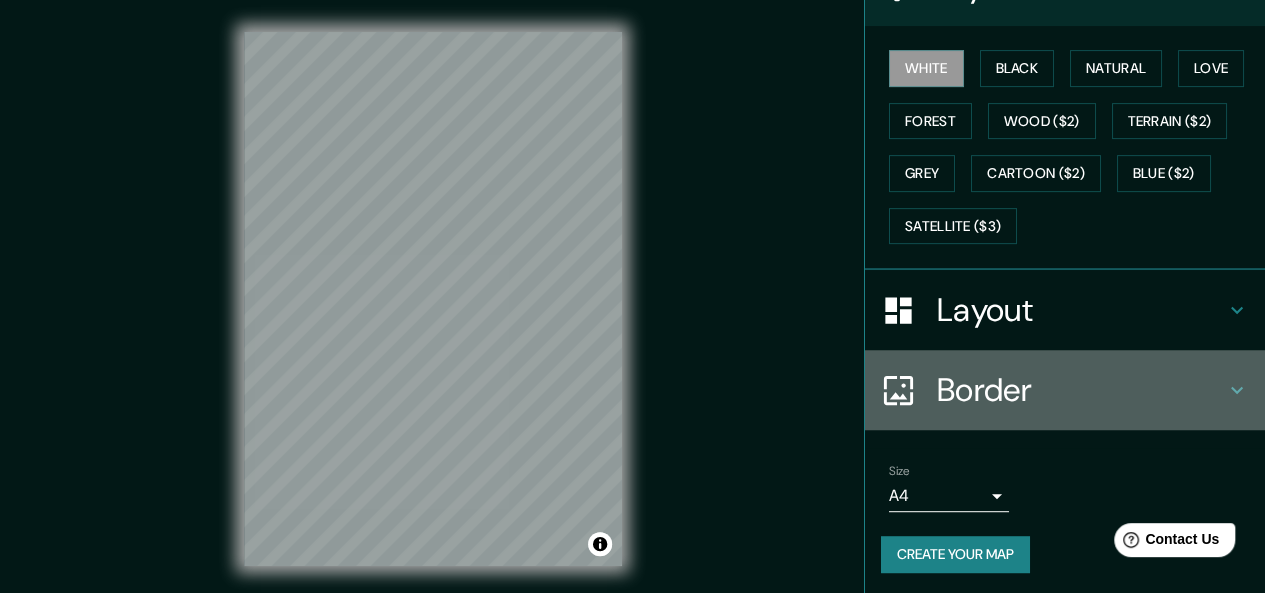 click on "Border" at bounding box center [1081, 390] 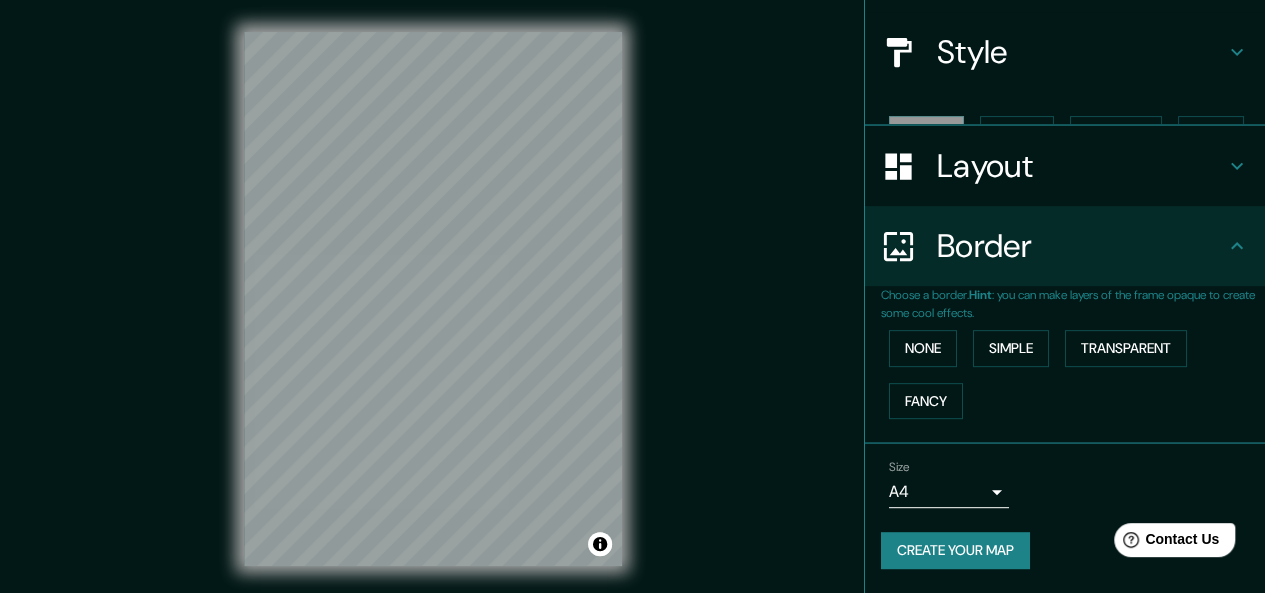 scroll, scrollTop: 178, scrollLeft: 0, axis: vertical 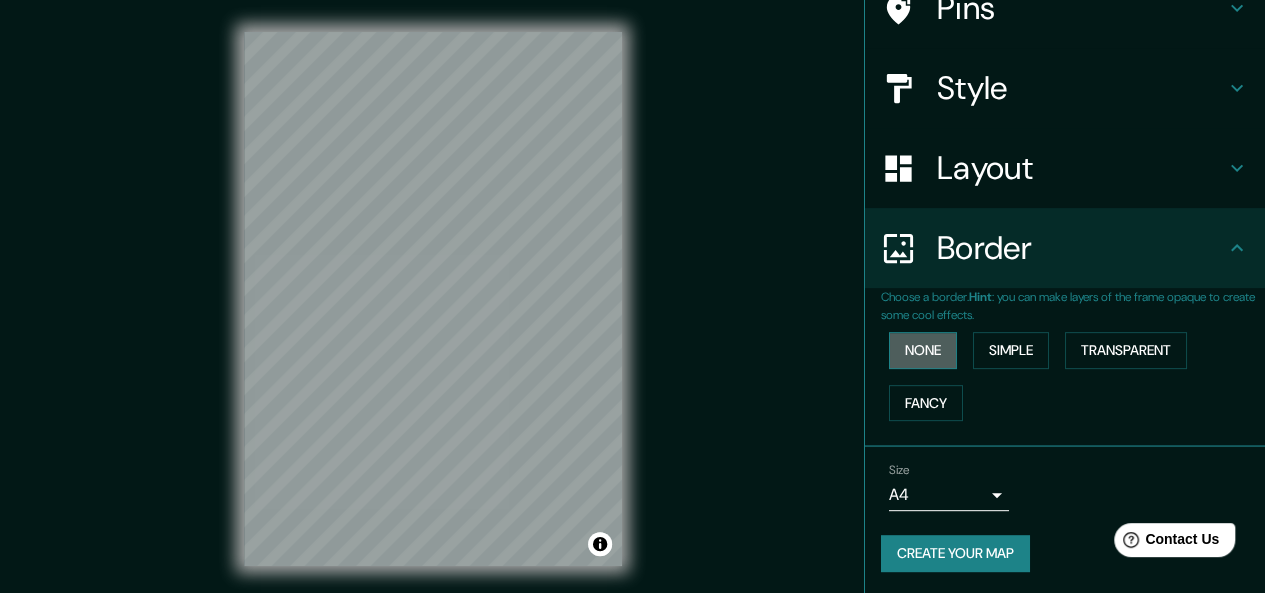 click on "None" at bounding box center [923, 350] 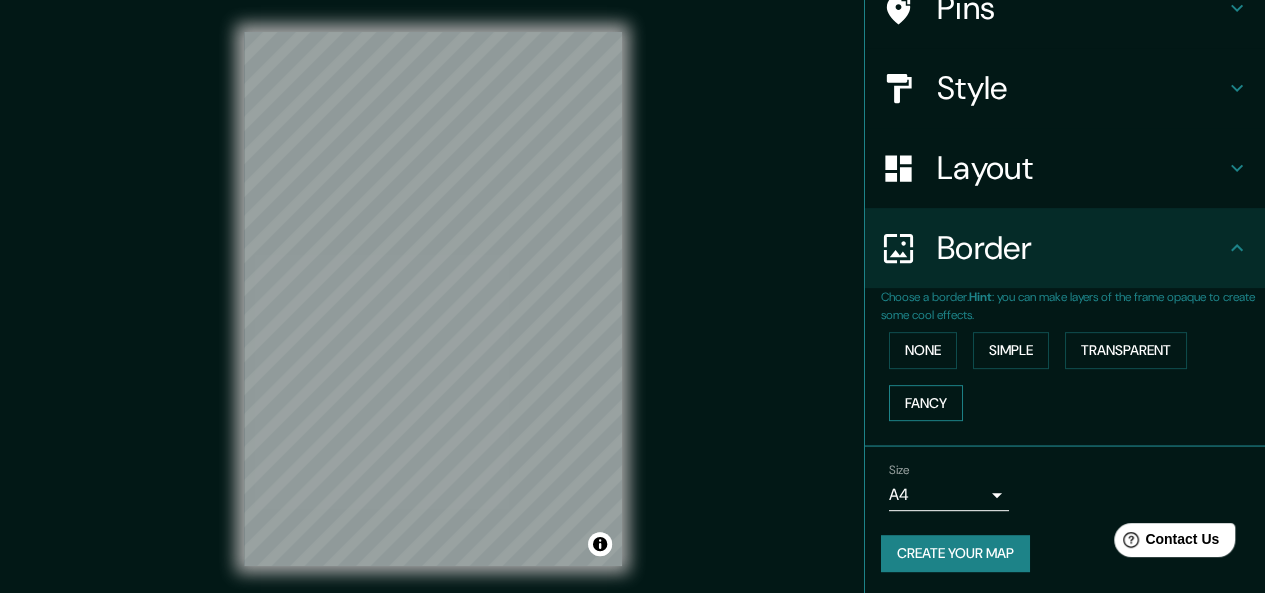click on "Fancy" at bounding box center (926, 403) 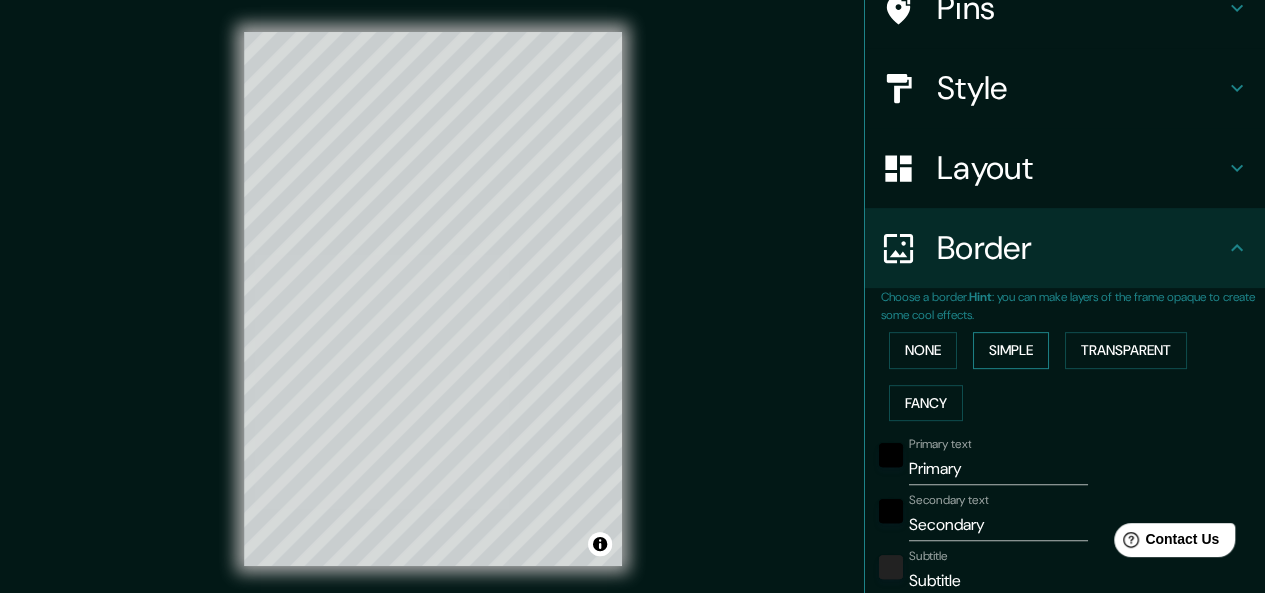 click on "Simple" at bounding box center [1011, 350] 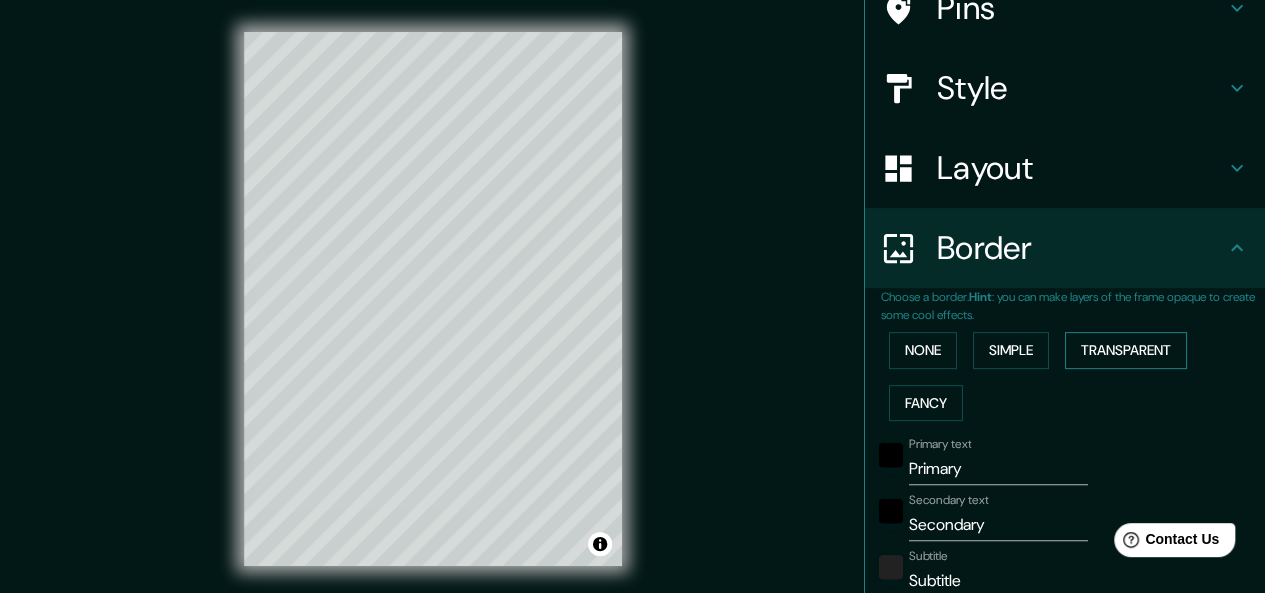 click on "Transparent" at bounding box center [1126, 350] 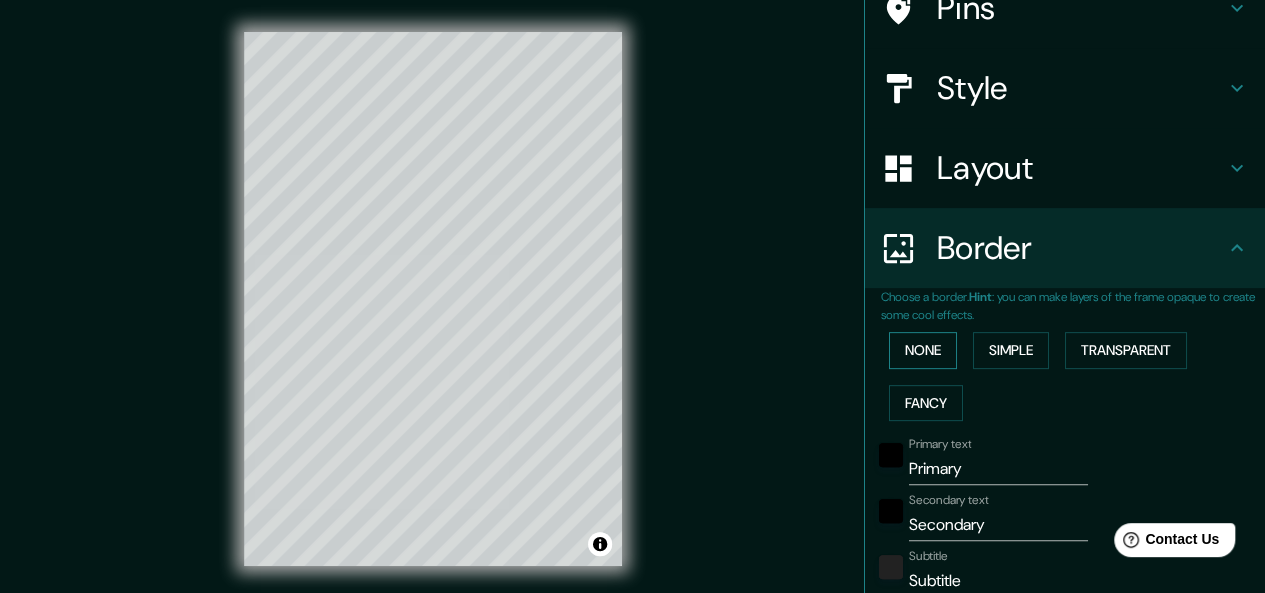 click on "None" at bounding box center (923, 350) 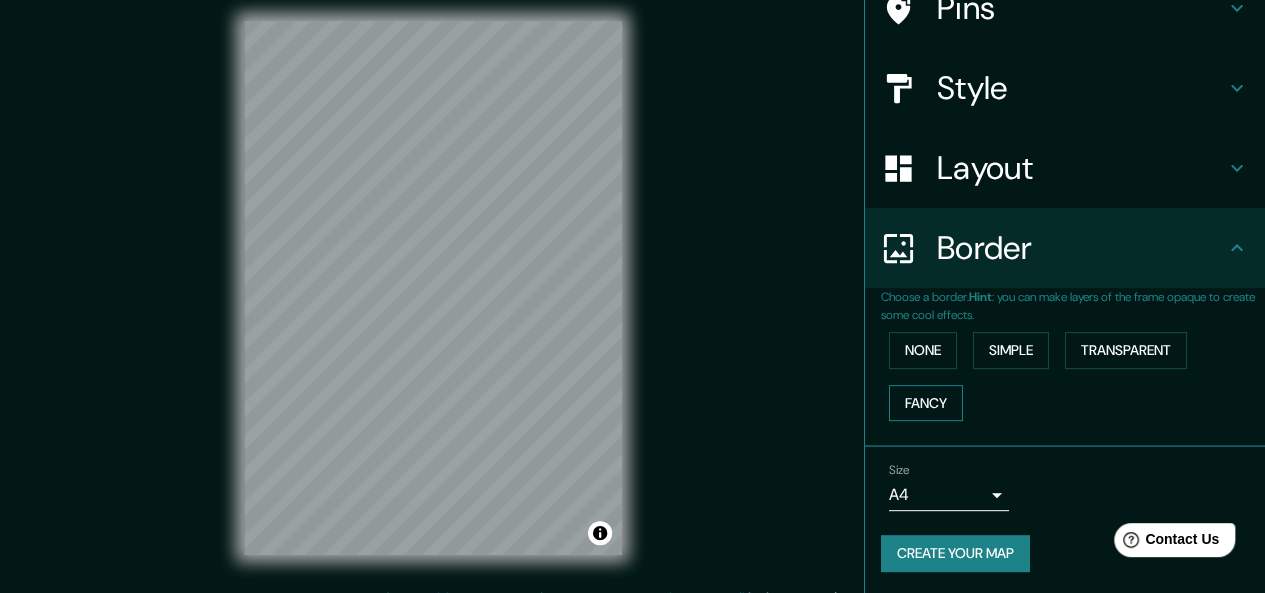 scroll, scrollTop: 0, scrollLeft: 0, axis: both 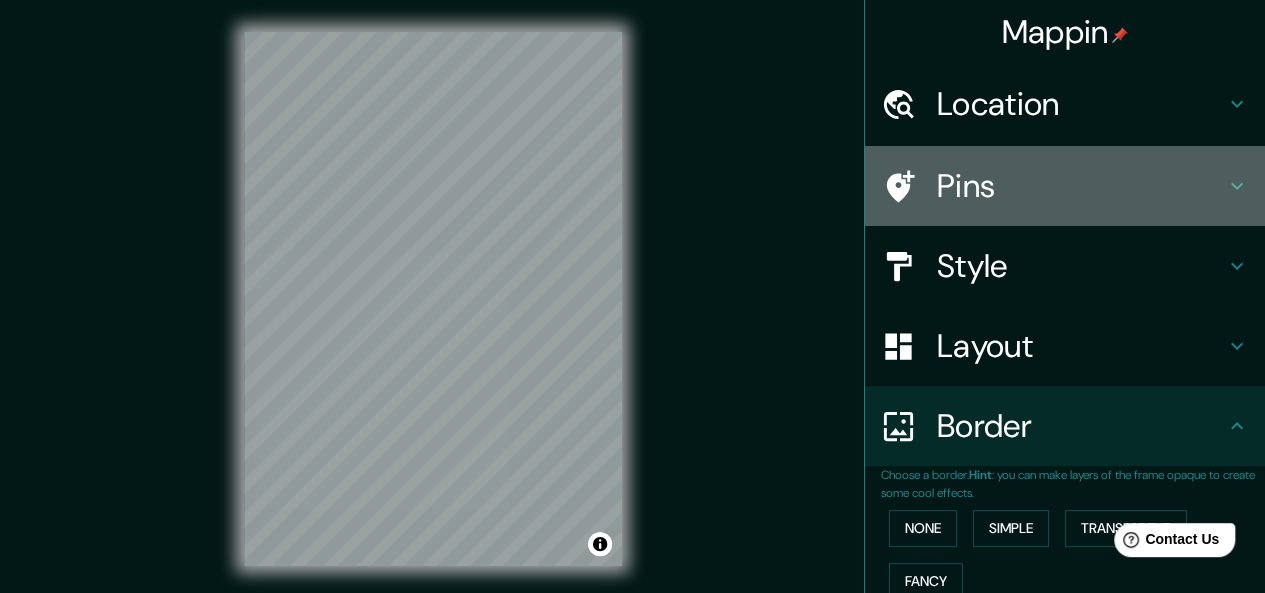 click on "Pins" at bounding box center [1081, 186] 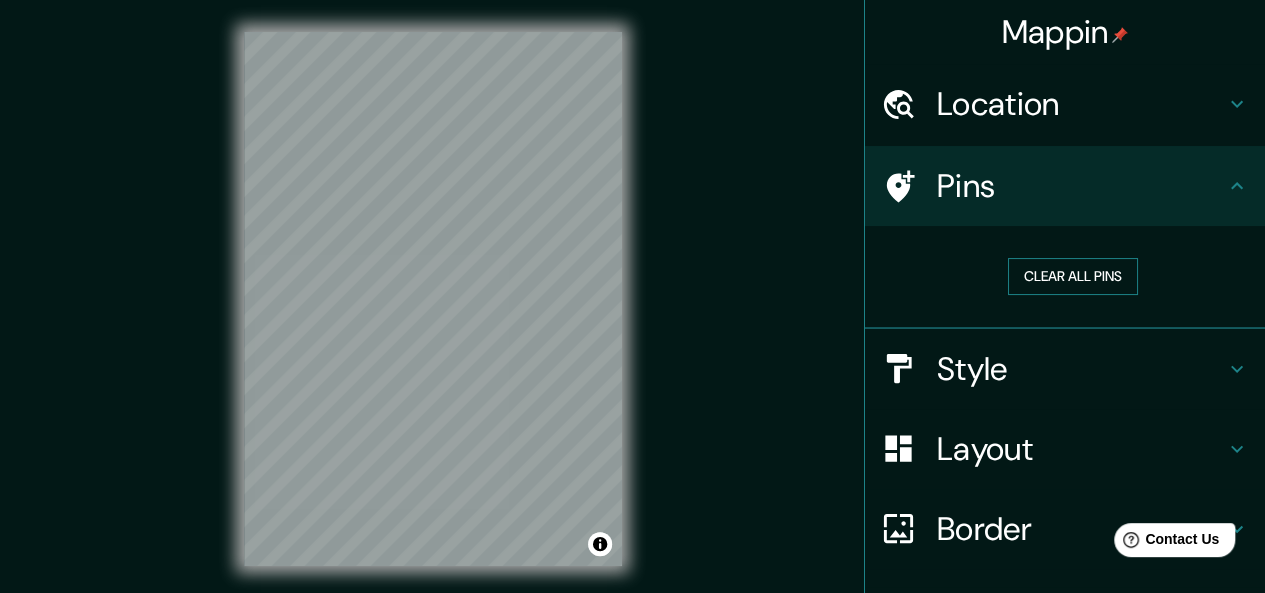 click on "Clear all pins" at bounding box center (1073, 276) 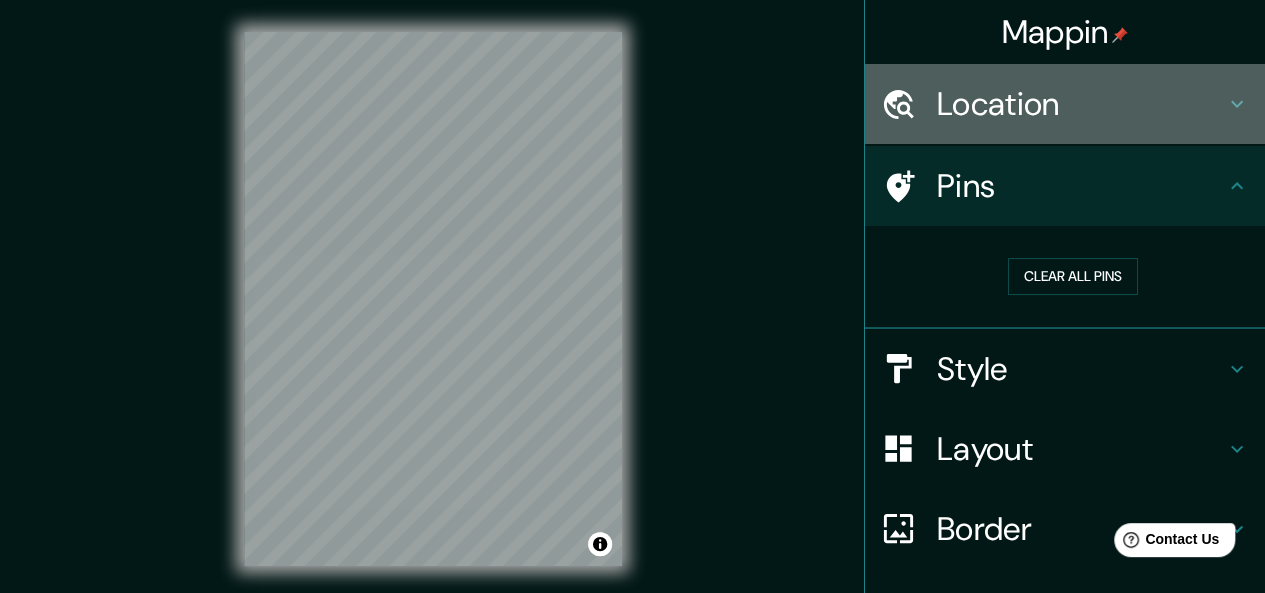click on "Location" at bounding box center (1081, 104) 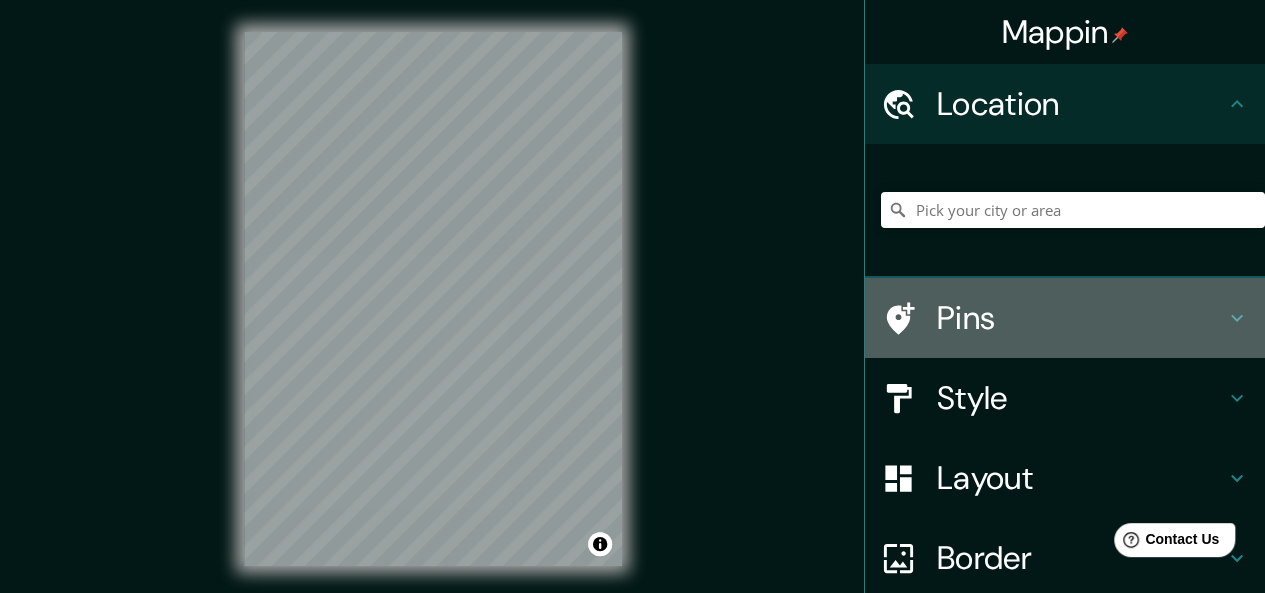 click on "Pins" at bounding box center (1081, 318) 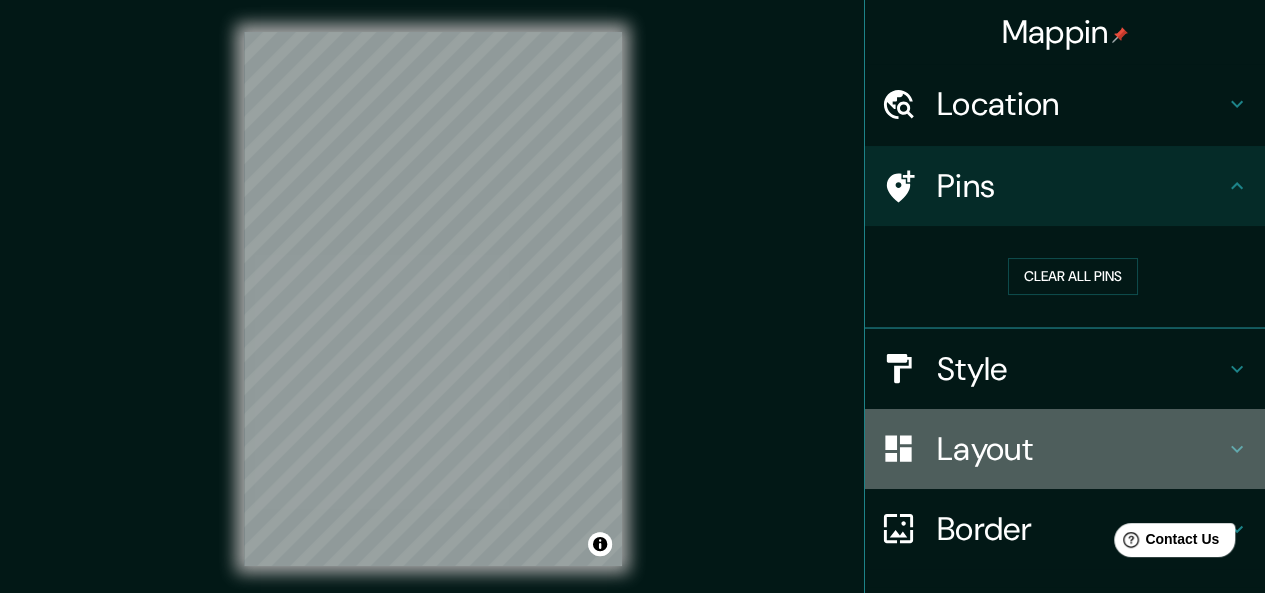 click on "Layout" at bounding box center [1081, 449] 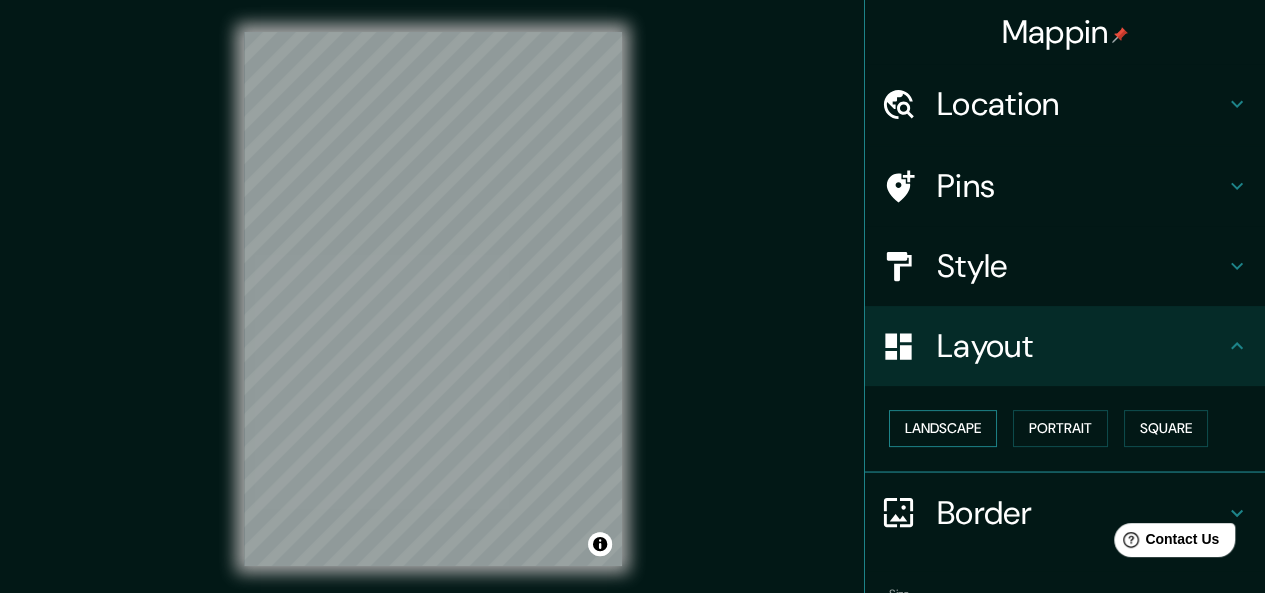 click on "Landscape" at bounding box center (943, 428) 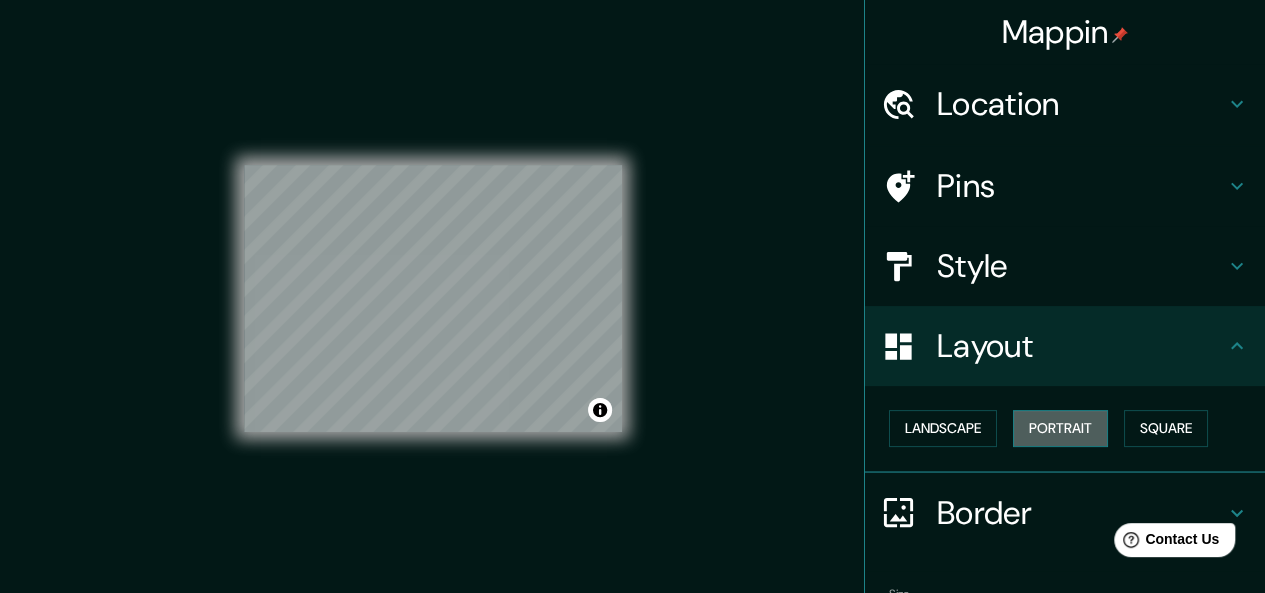 click on "Portrait" at bounding box center [1060, 428] 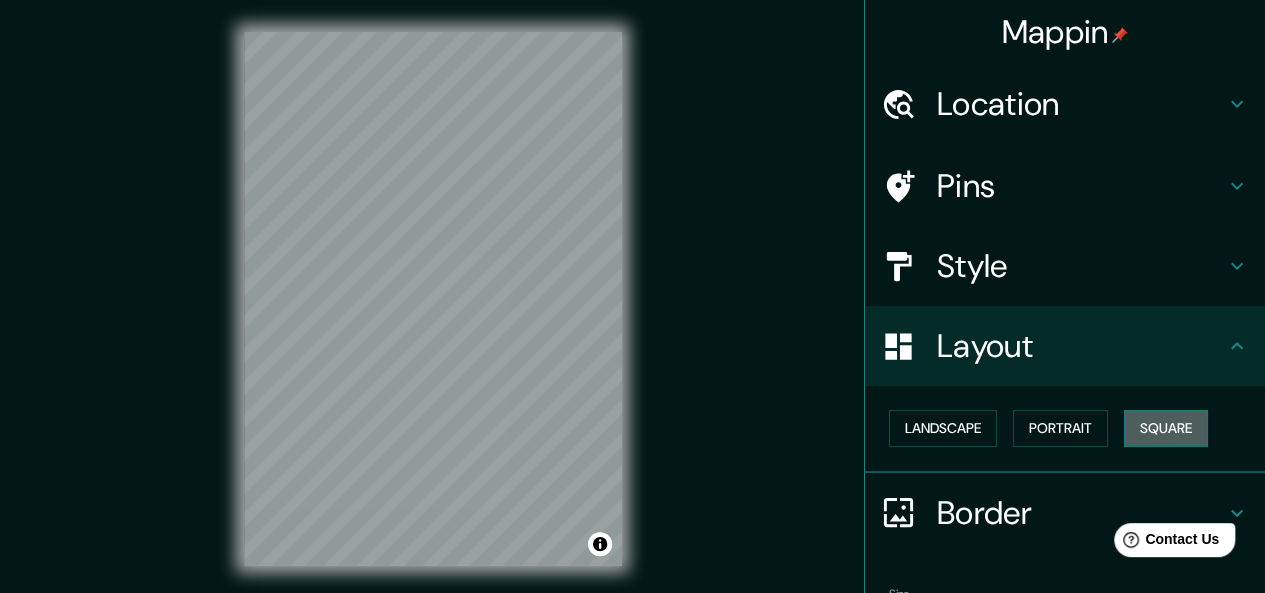 click on "Square" at bounding box center [1166, 428] 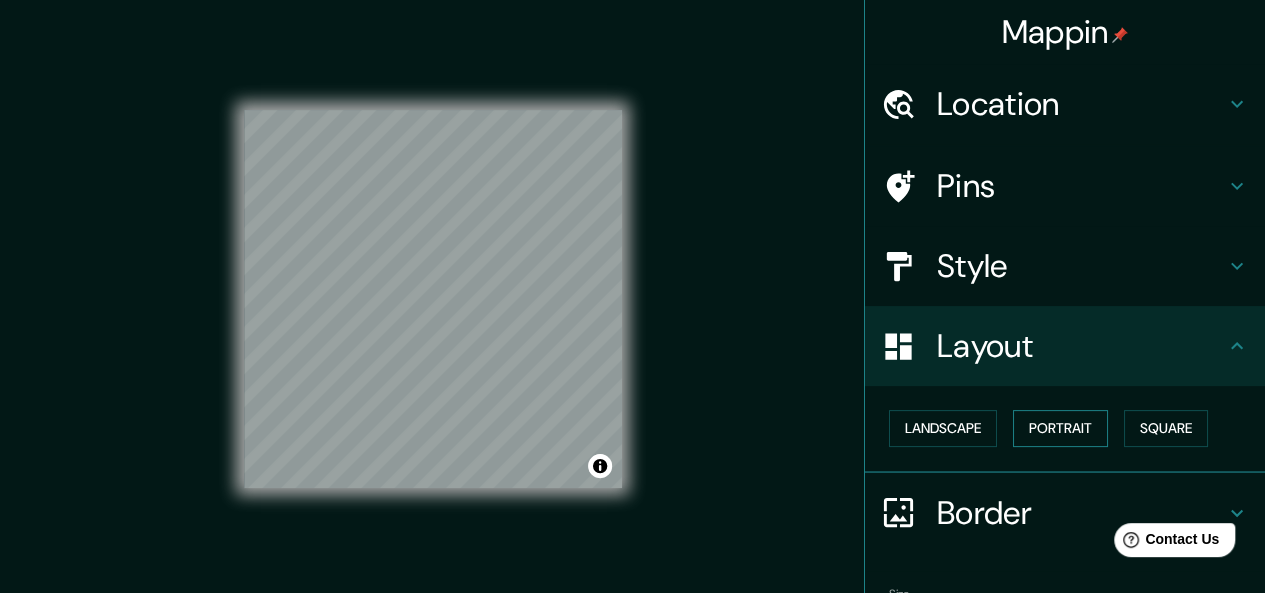 click on "Portrait" at bounding box center (1060, 428) 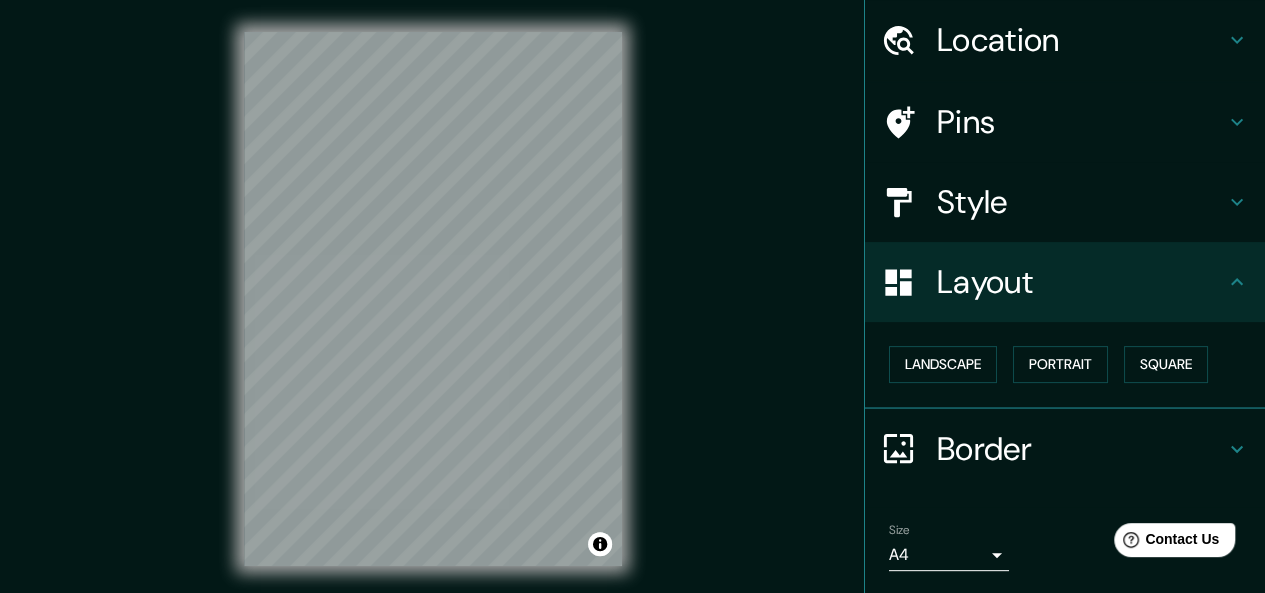 scroll, scrollTop: 124, scrollLeft: 0, axis: vertical 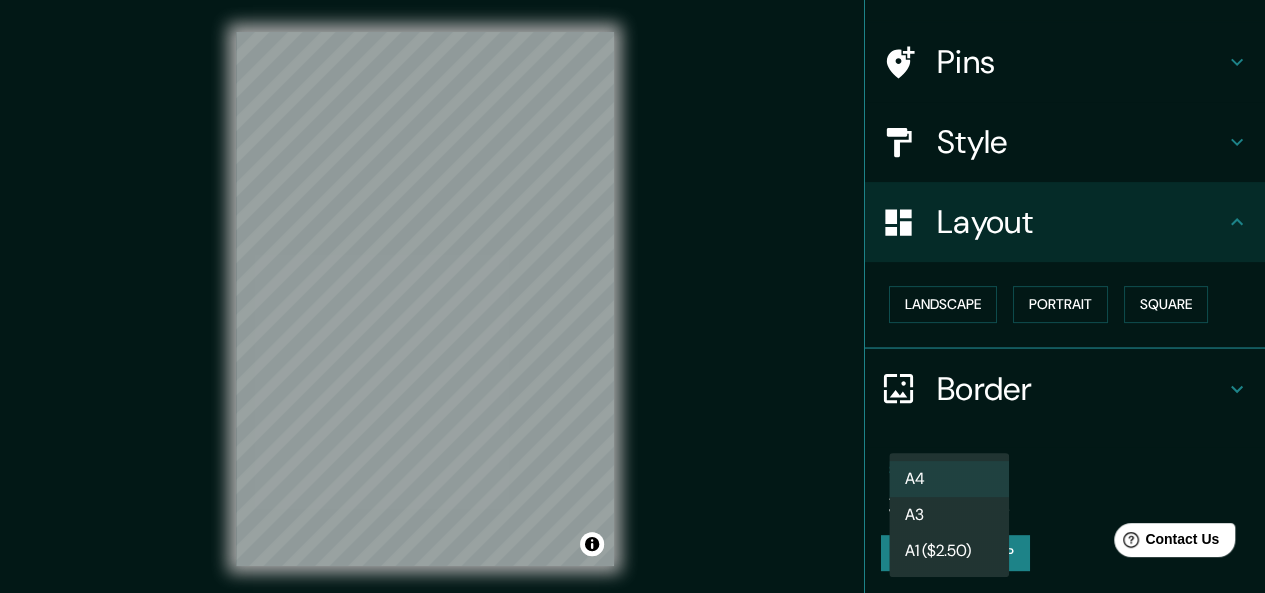 click on "Mappin Location Pins Style Layout Landscape Portrait Square Border Choose a border.  Hint : you can make layers of the frame opaque to create some cool effects. None Simple Transparent Fancy Size A4 single Create your map © Mapbox   © OpenStreetMap   Improve this map Any problems, suggestions, or concerns please email    help@mappin.pro . . . A4 A3 A1 ($2.50)" at bounding box center (632, 296) 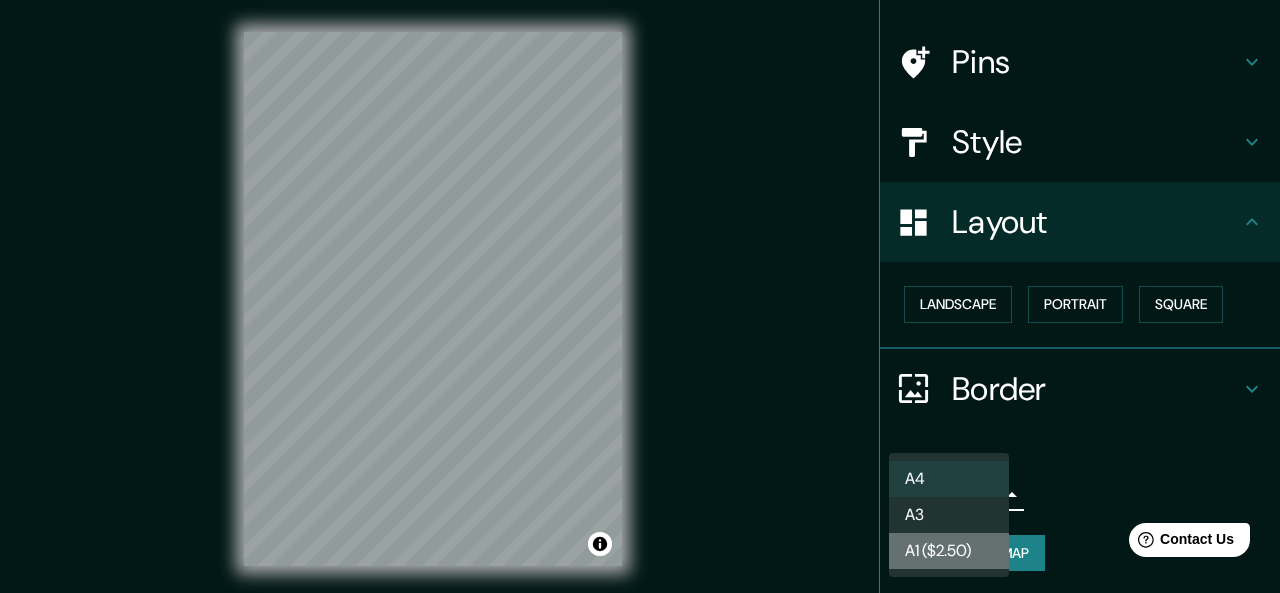 click on "A1 ($2.50)" at bounding box center [949, 551] 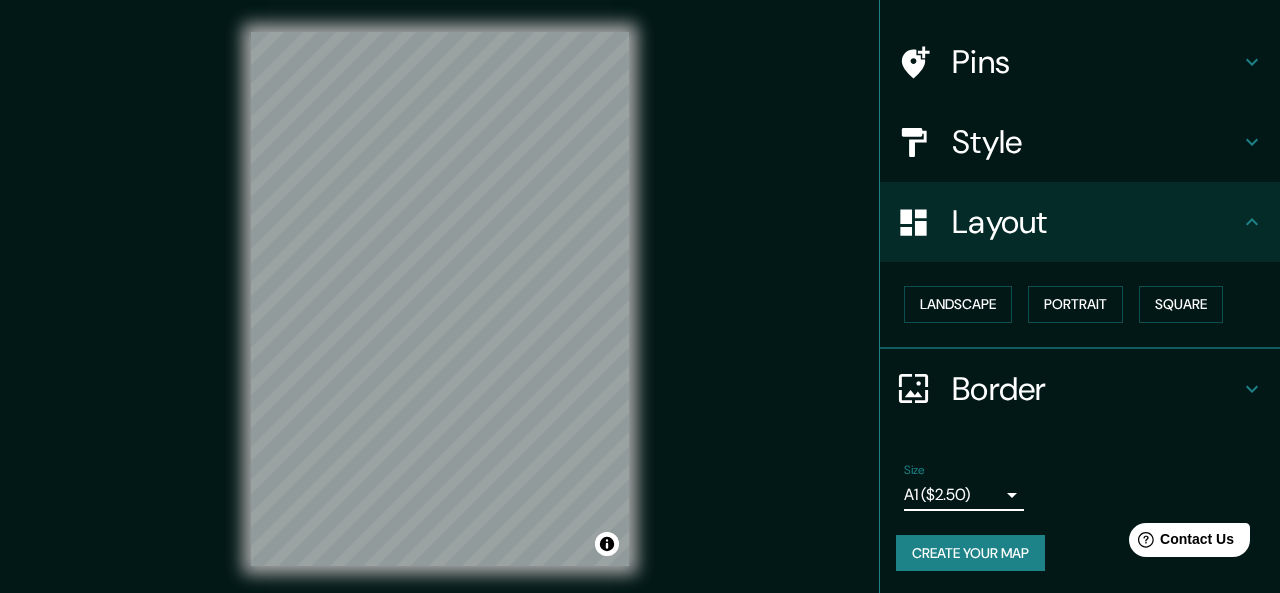 click on "Mappin Location Pins Style Layout Landscape Portrait Square Border Choose a border.  Hint : you can make layers of the frame opaque to create some cool effects. None Simple Transparent Fancy Size A1 ($2.50) a3 Create your map © Mapbox   © OpenStreetMap   Improve this map Any problems, suggestions, or concerns please email    help@mappin.pro . . ." at bounding box center (640, 296) 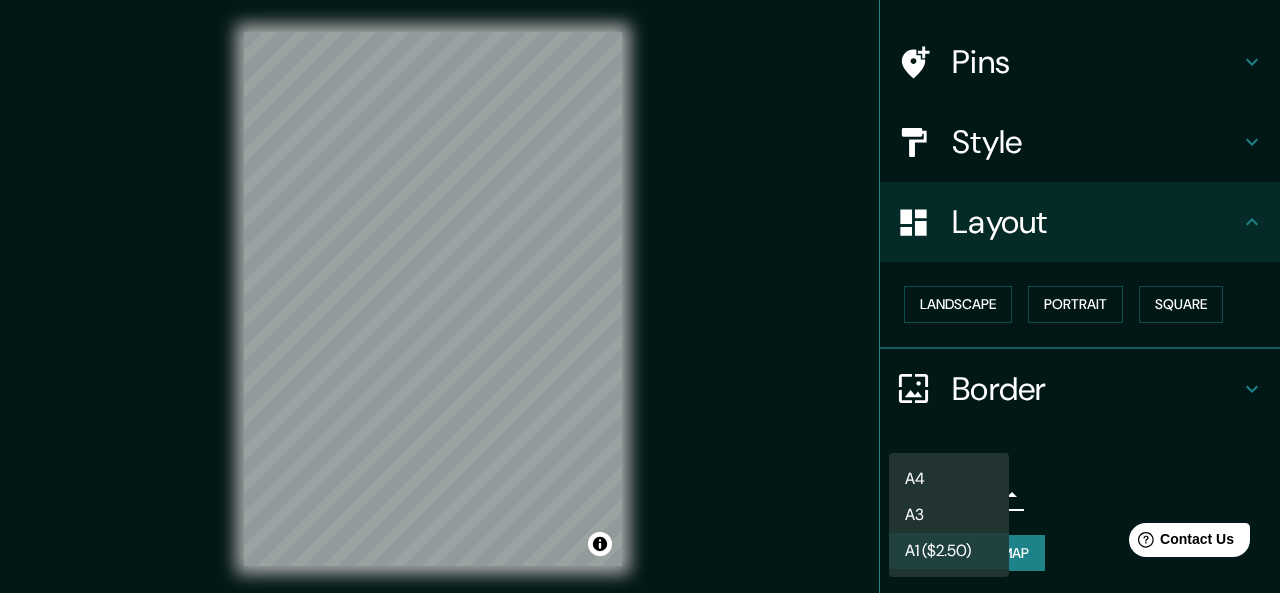click on "A3" at bounding box center (949, 515) 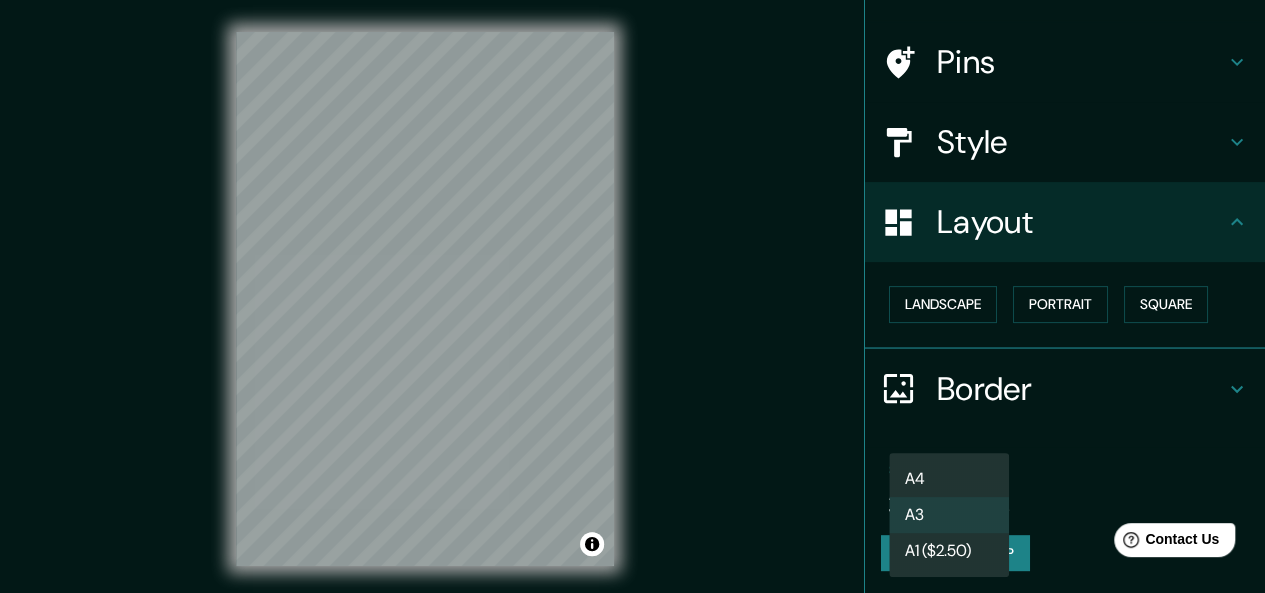 click on "Mappin Location Pins Style Layout Landscape Portrait Square Border Choose a border.  Hint : you can make layers of the frame opaque to create some cool effects. None Simple Transparent Fancy Size A3 a4 Create your map © Mapbox   © OpenStreetMap   Improve this map Any problems, suggestions, or concerns please email    help@mappin.pro . . . A4 A3 A1 ($2.50)" at bounding box center (632, 296) 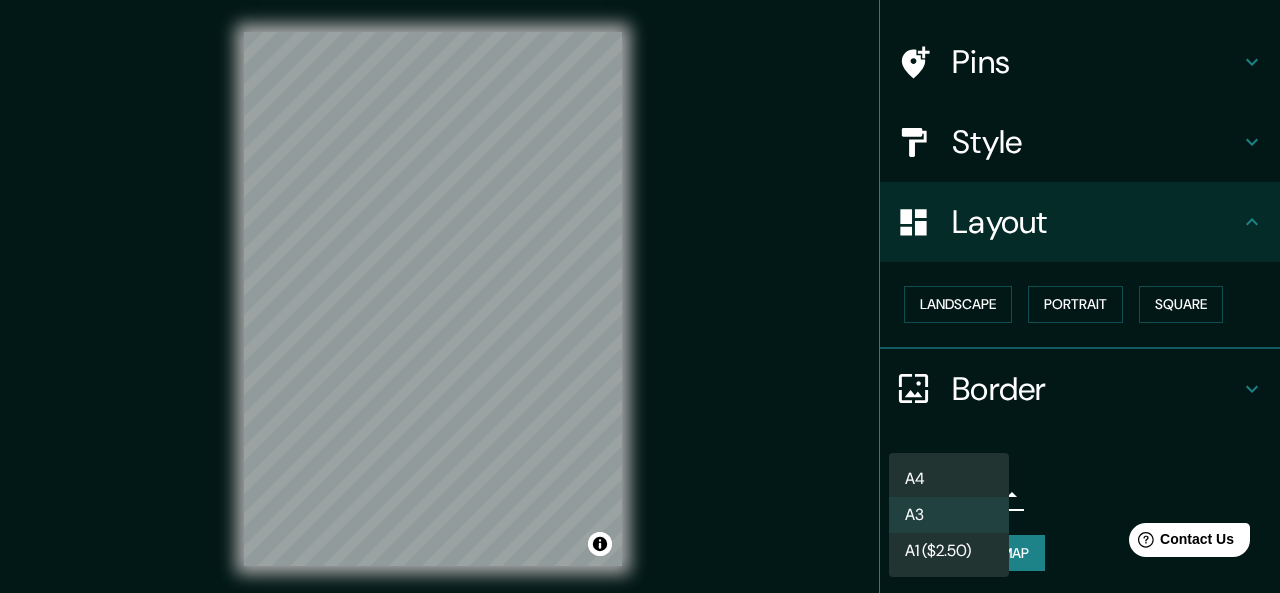click on "A4" at bounding box center [949, 479] 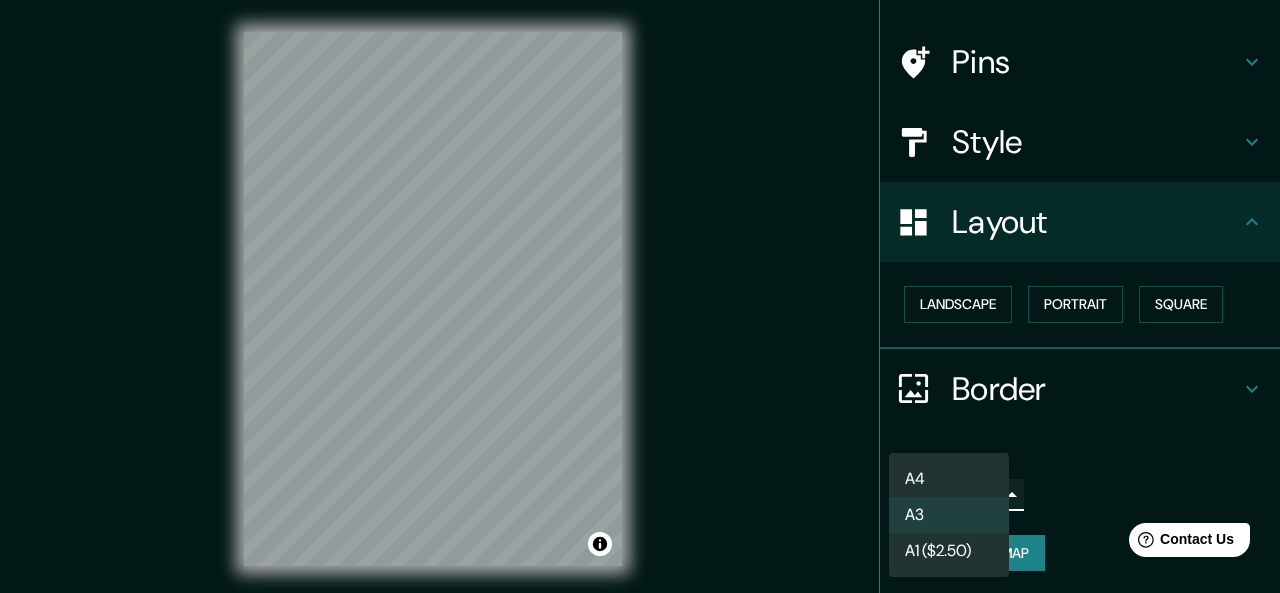 type on "single" 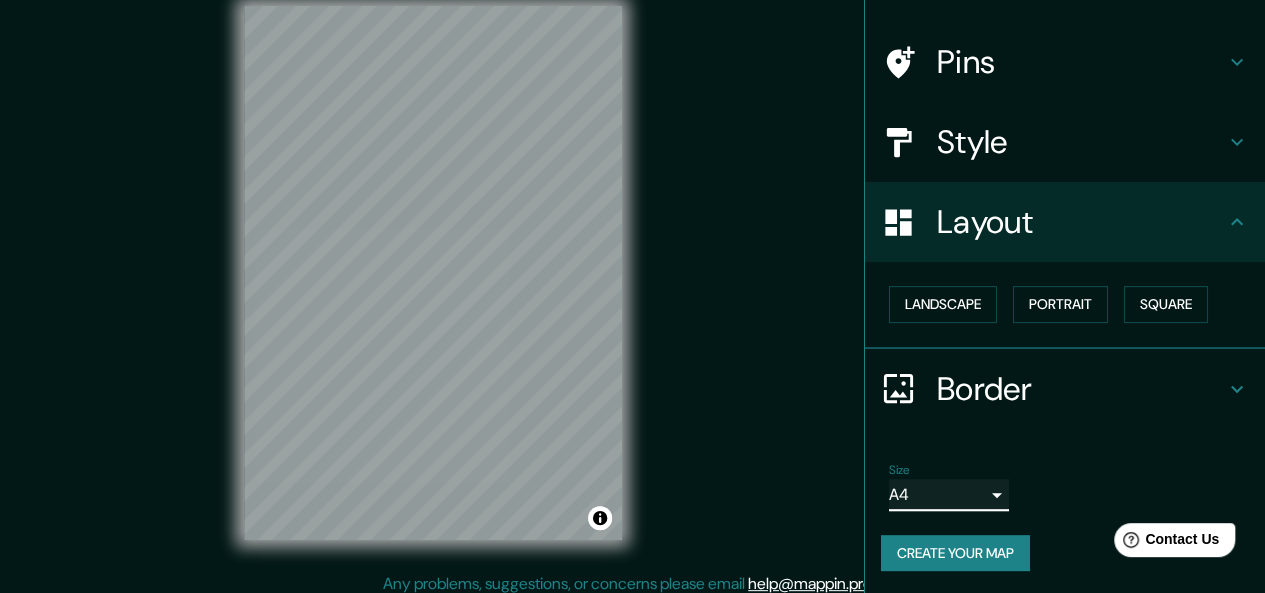 scroll, scrollTop: 36, scrollLeft: 0, axis: vertical 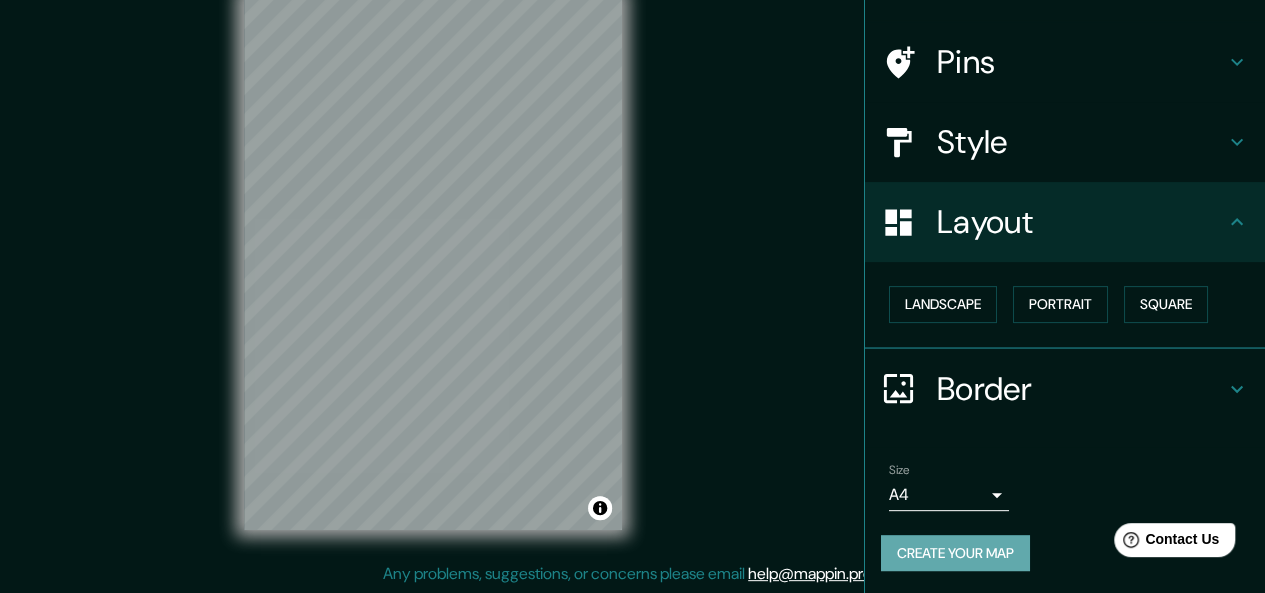 click on "Create your map" at bounding box center [955, 553] 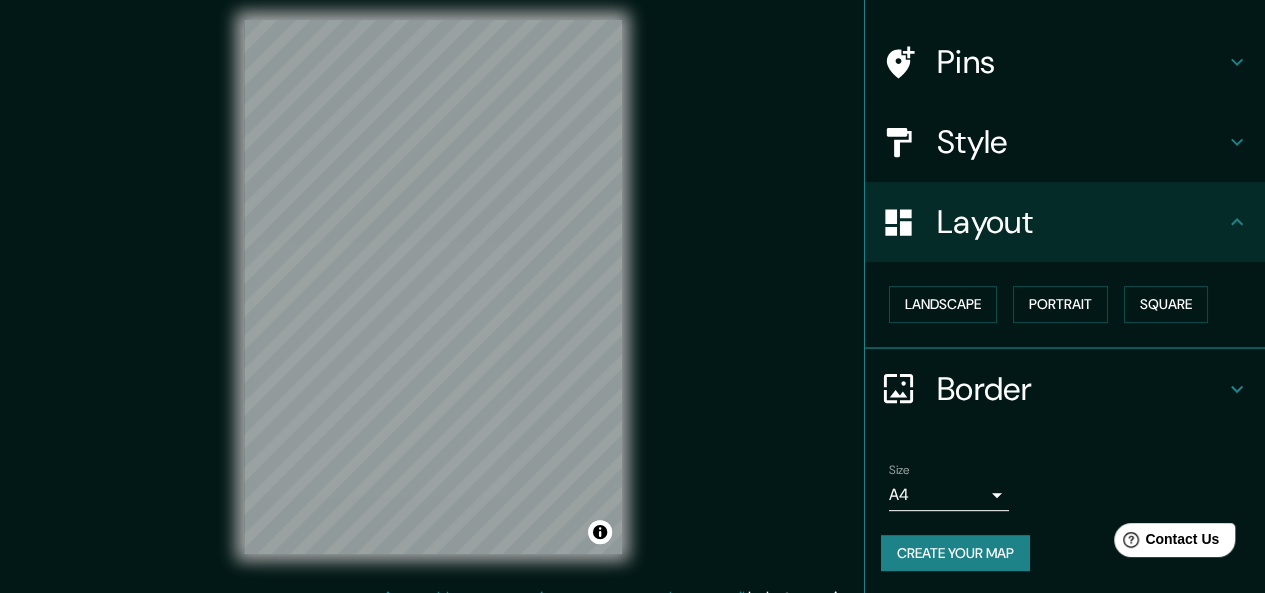 scroll, scrollTop: 0, scrollLeft: 0, axis: both 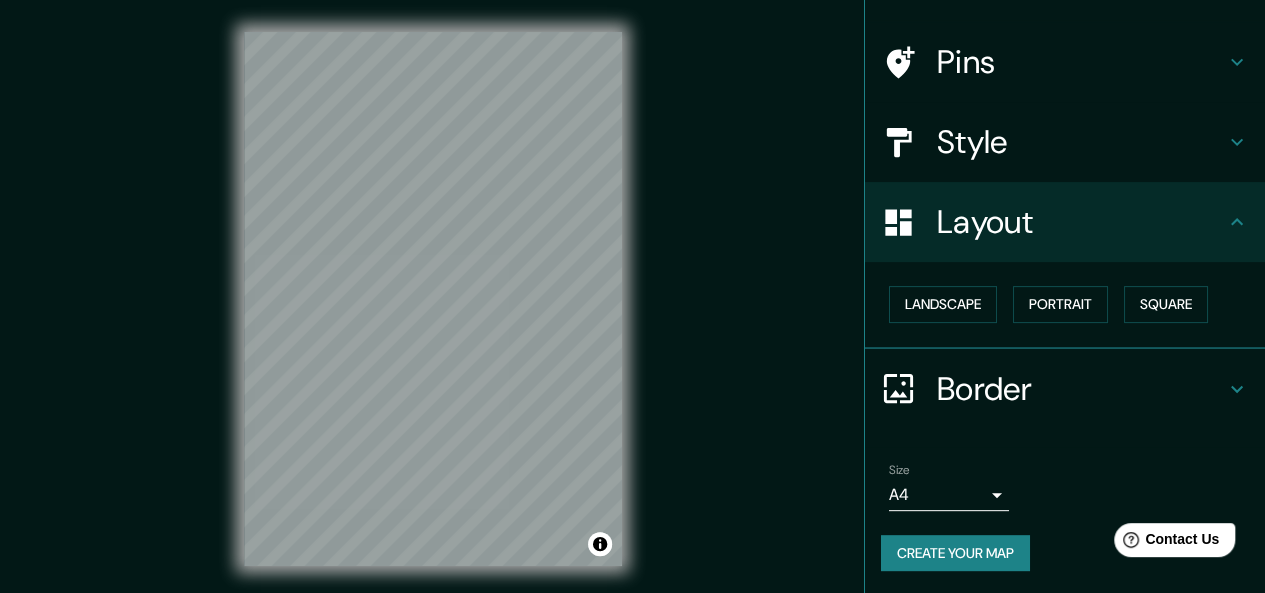 click on "Create your map" at bounding box center [955, 553] 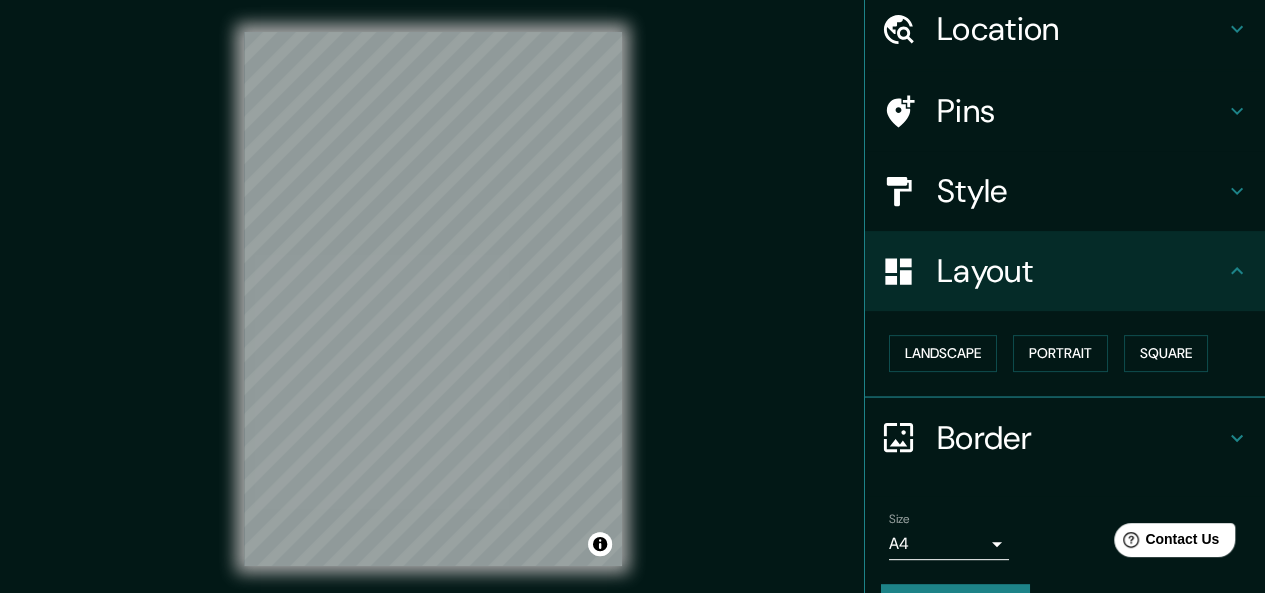 scroll, scrollTop: 124, scrollLeft: 0, axis: vertical 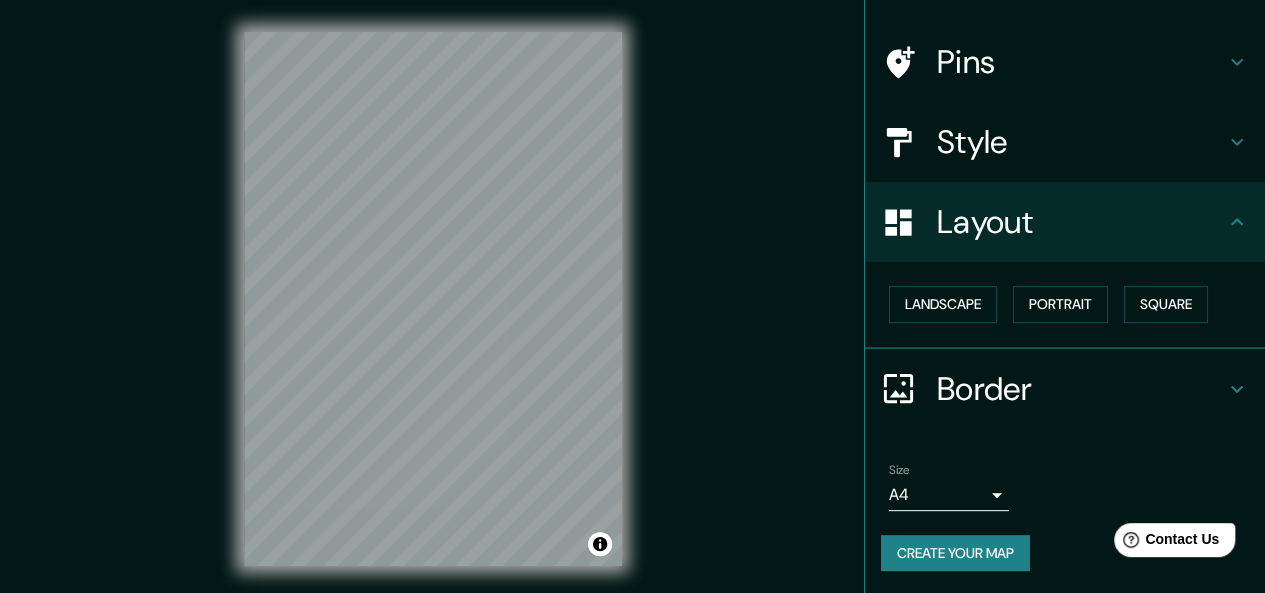 click on "Create your map" at bounding box center (955, 553) 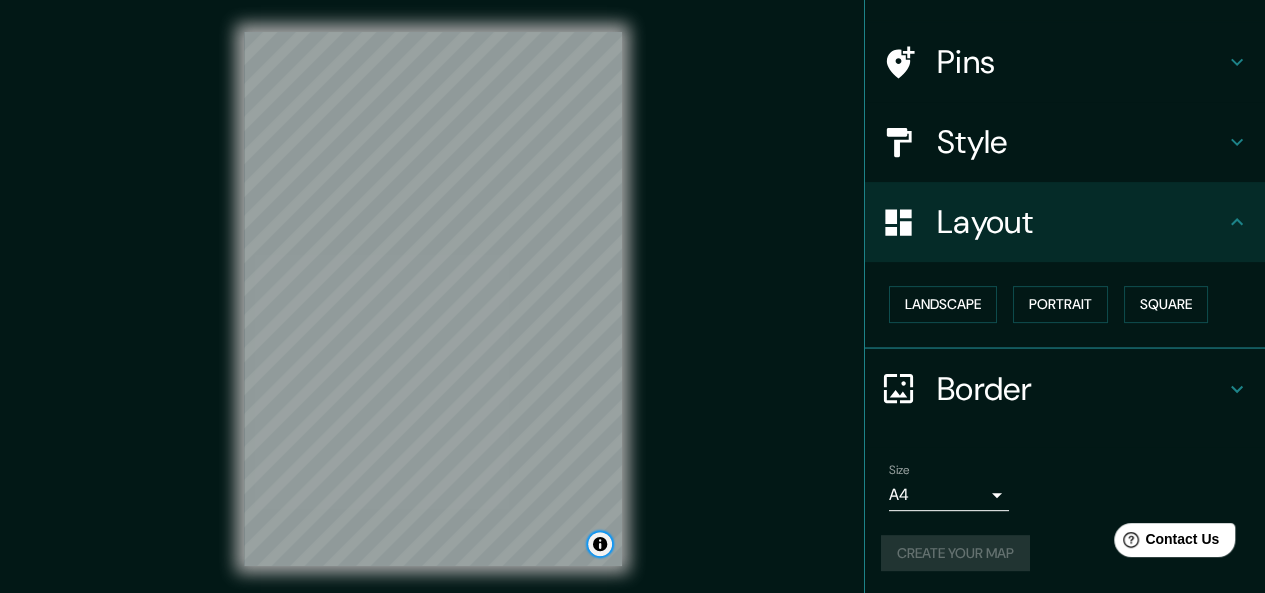 click at bounding box center (600, 544) 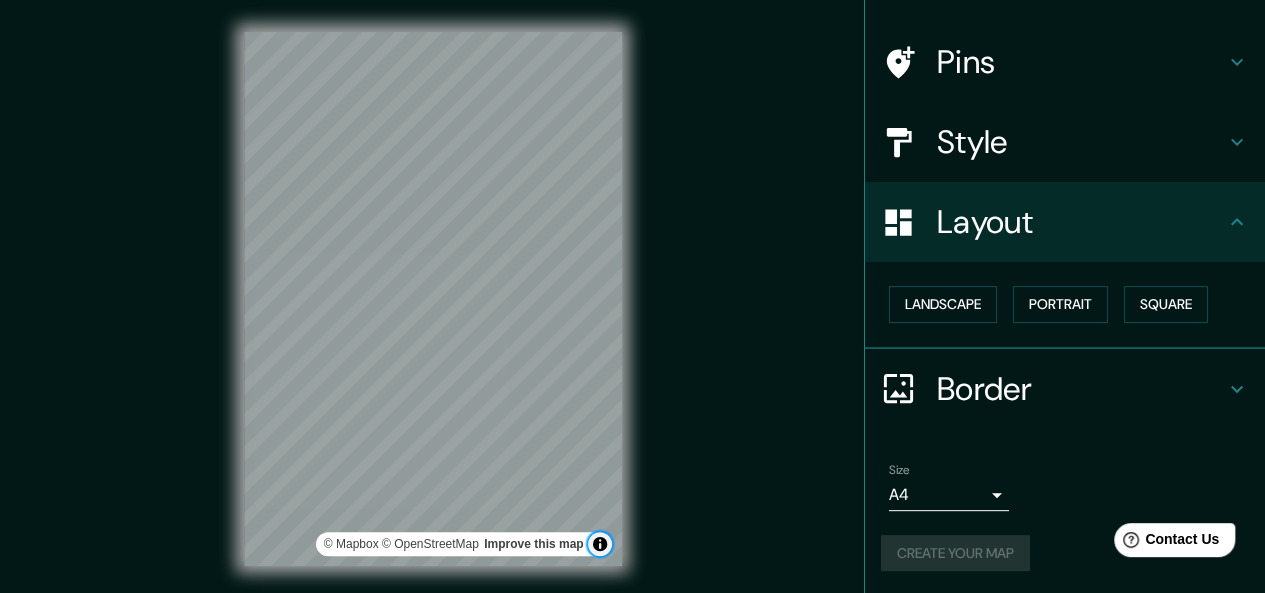 click at bounding box center [600, 544] 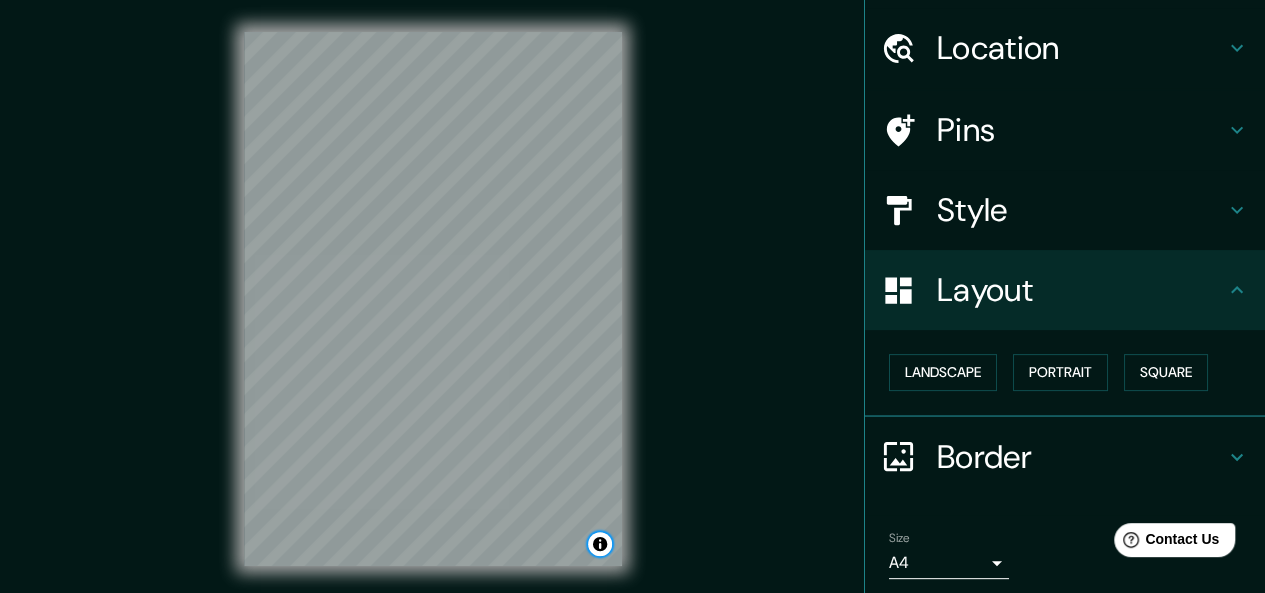 scroll, scrollTop: 0, scrollLeft: 0, axis: both 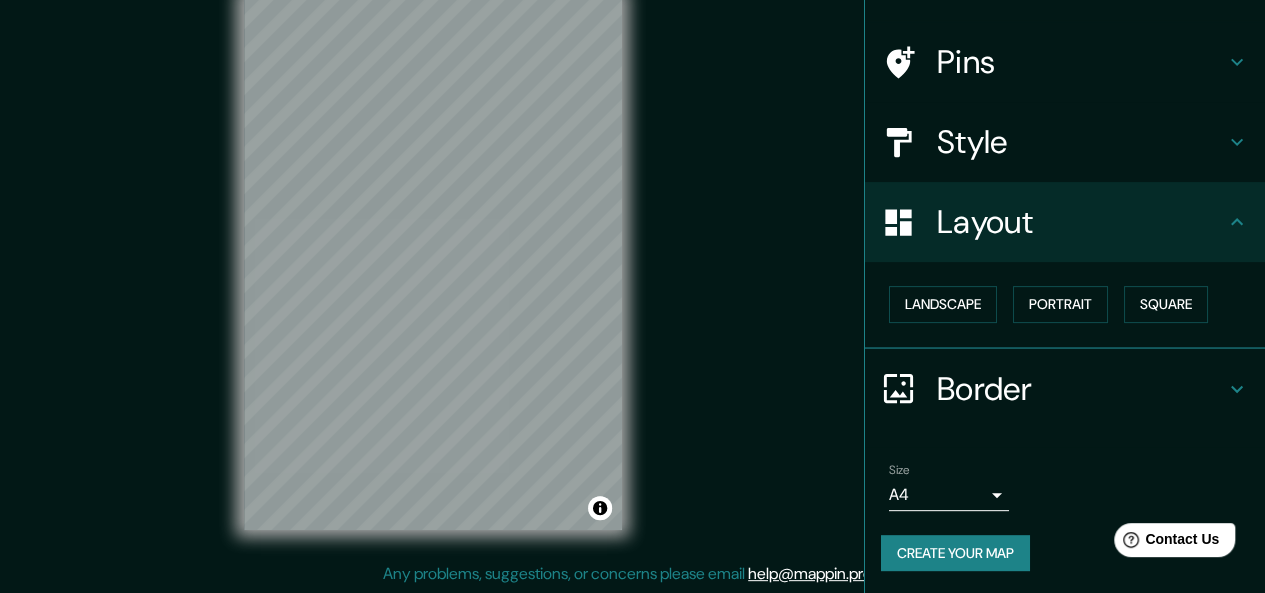 click on "Create your map" at bounding box center [955, 553] 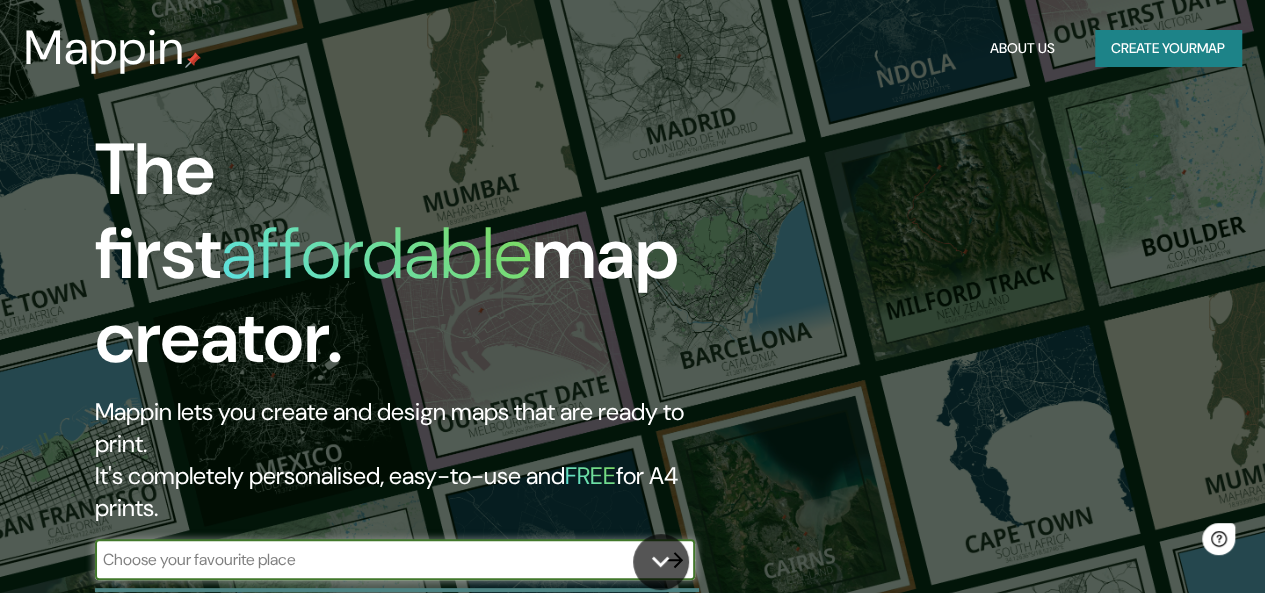 scroll, scrollTop: 0, scrollLeft: 0, axis: both 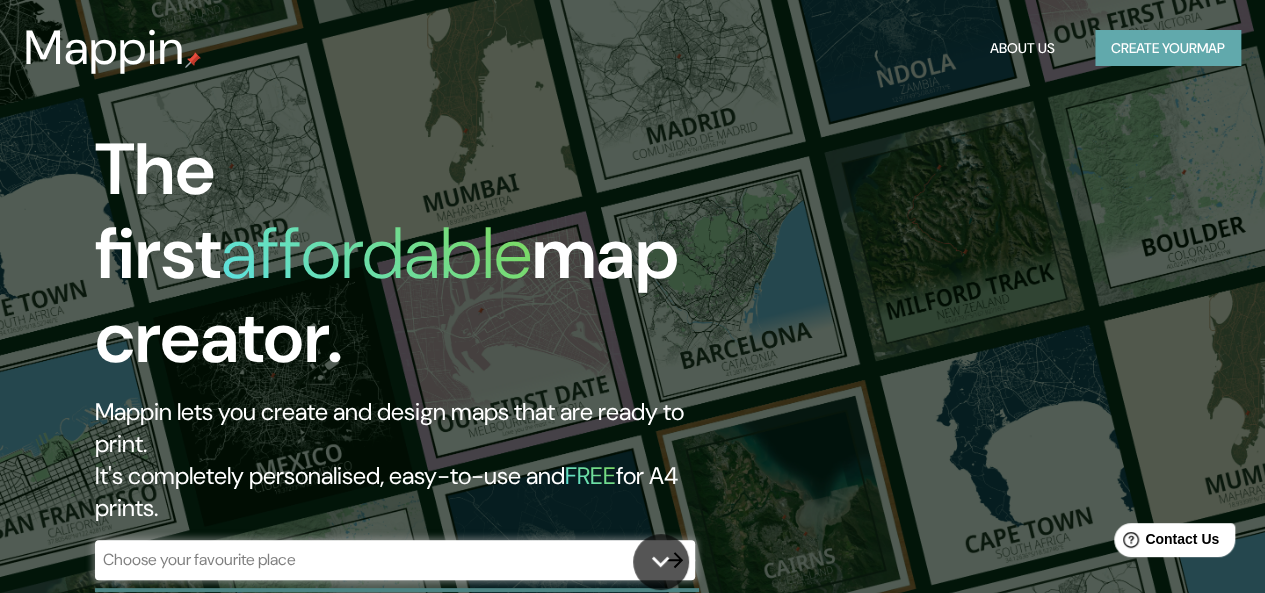 click on "Create your   map" at bounding box center [1168, 48] 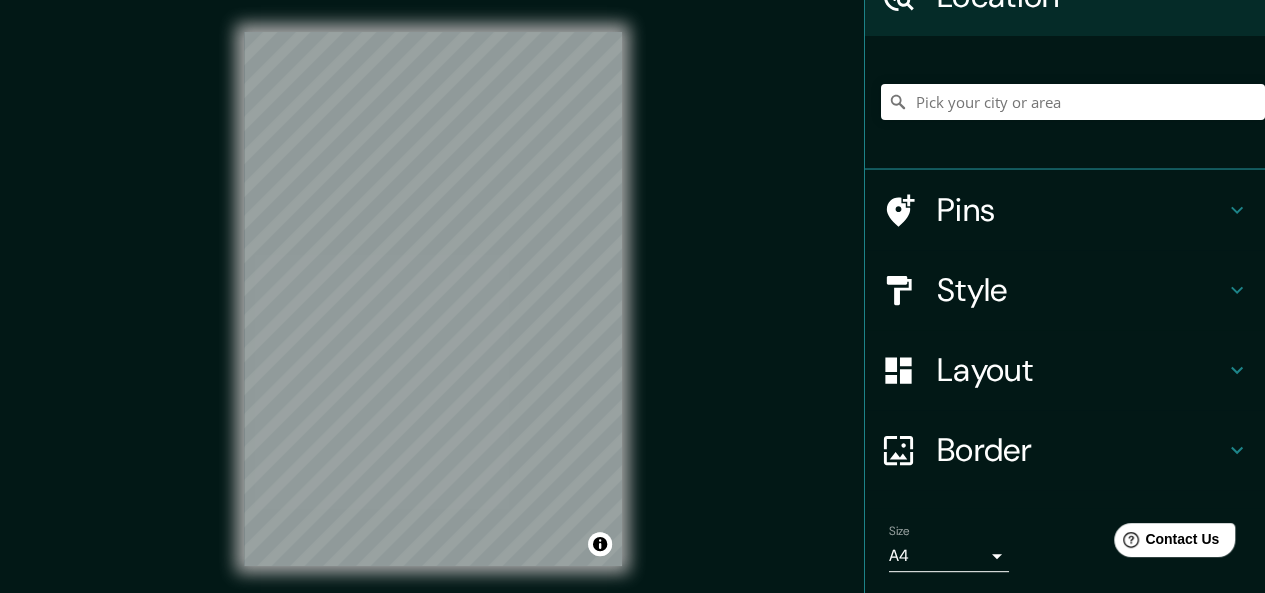 scroll, scrollTop: 171, scrollLeft: 0, axis: vertical 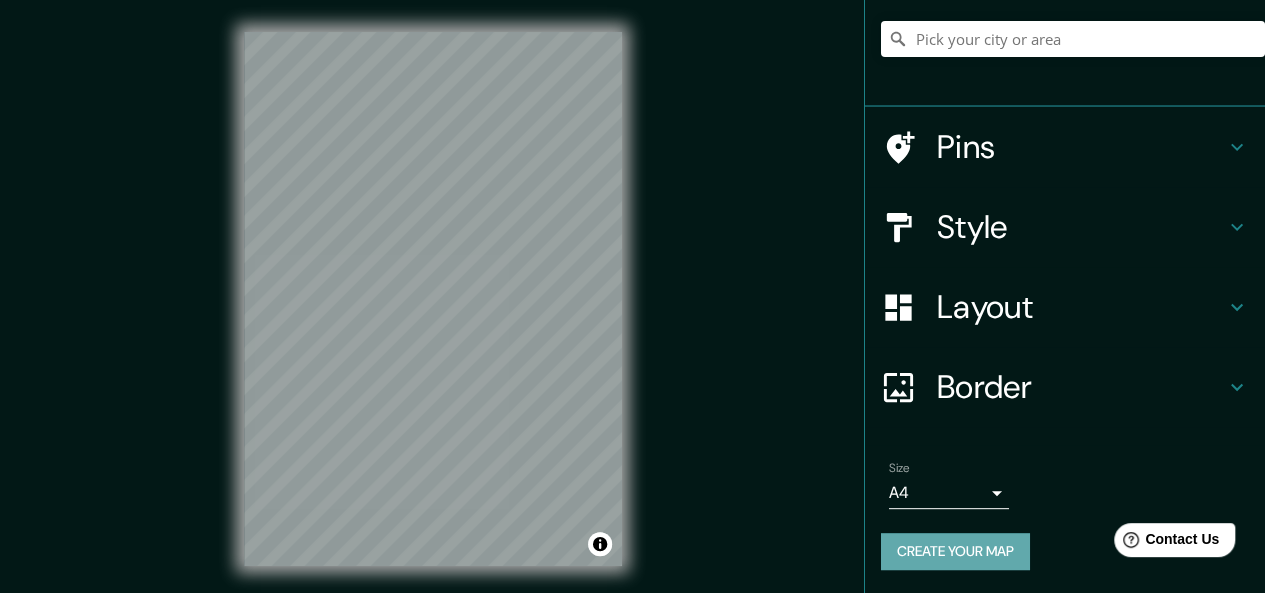 click on "Create your map" at bounding box center (955, 551) 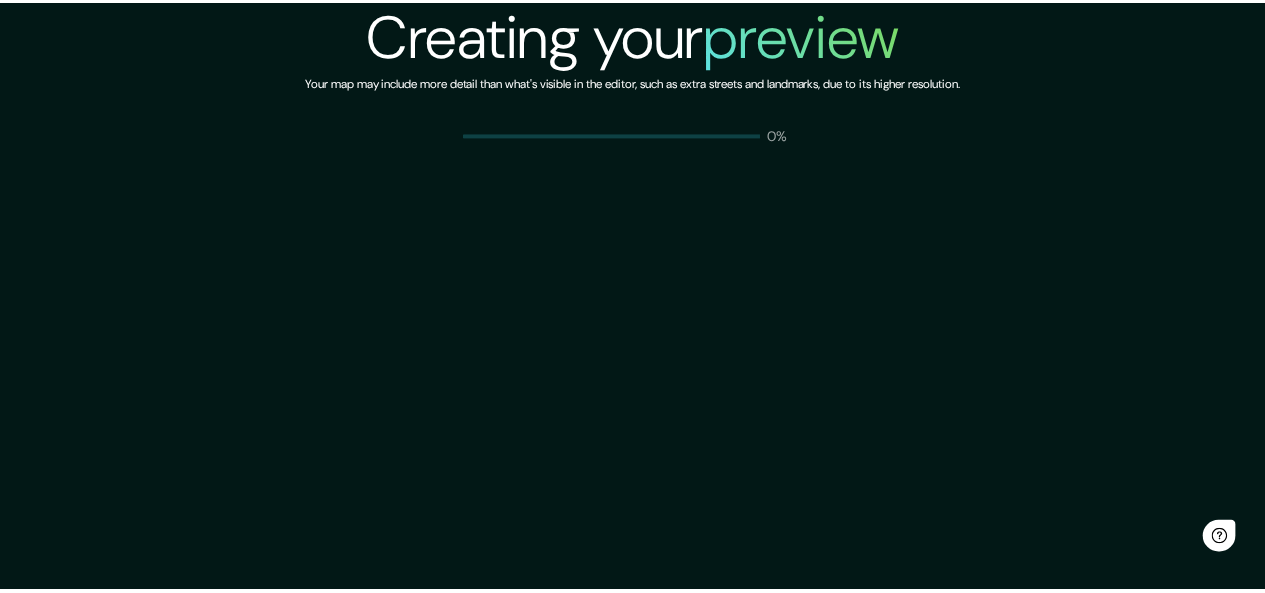 scroll, scrollTop: 0, scrollLeft: 0, axis: both 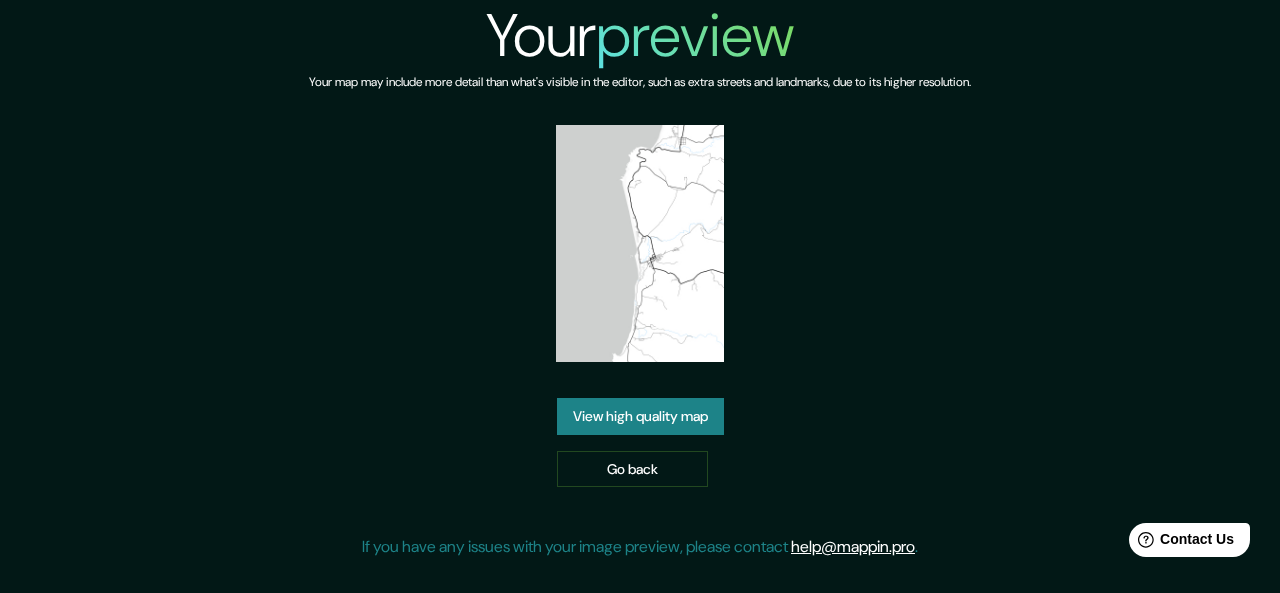 click on "View high quality map" at bounding box center (640, 416) 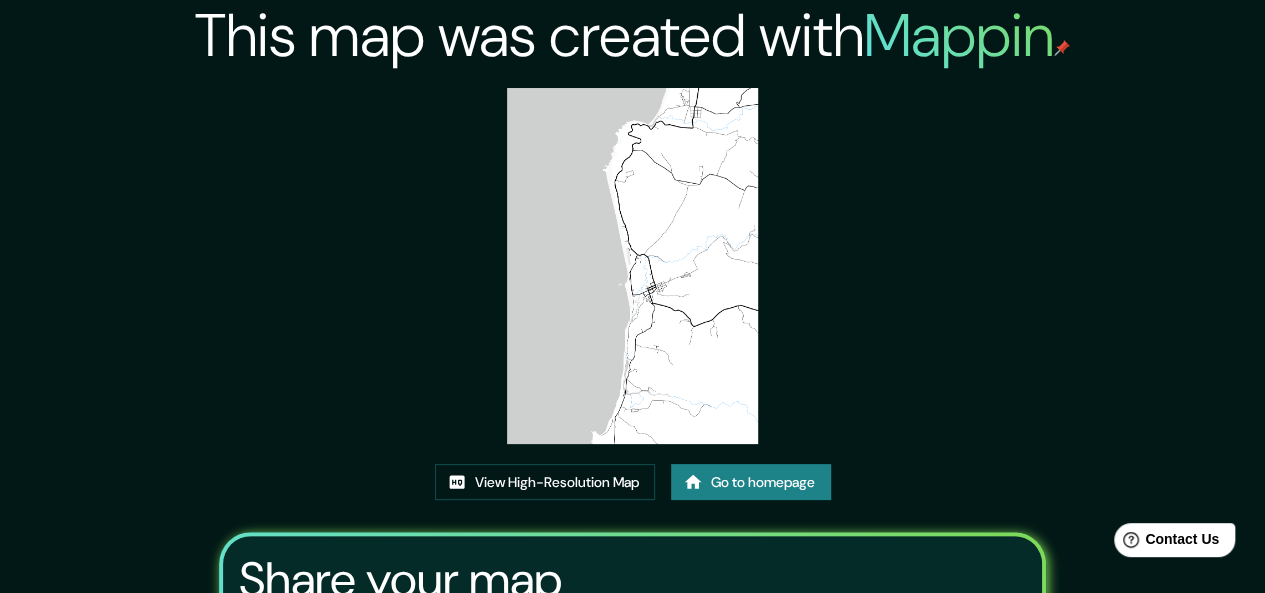 click on "Go to homepage" at bounding box center [751, 482] 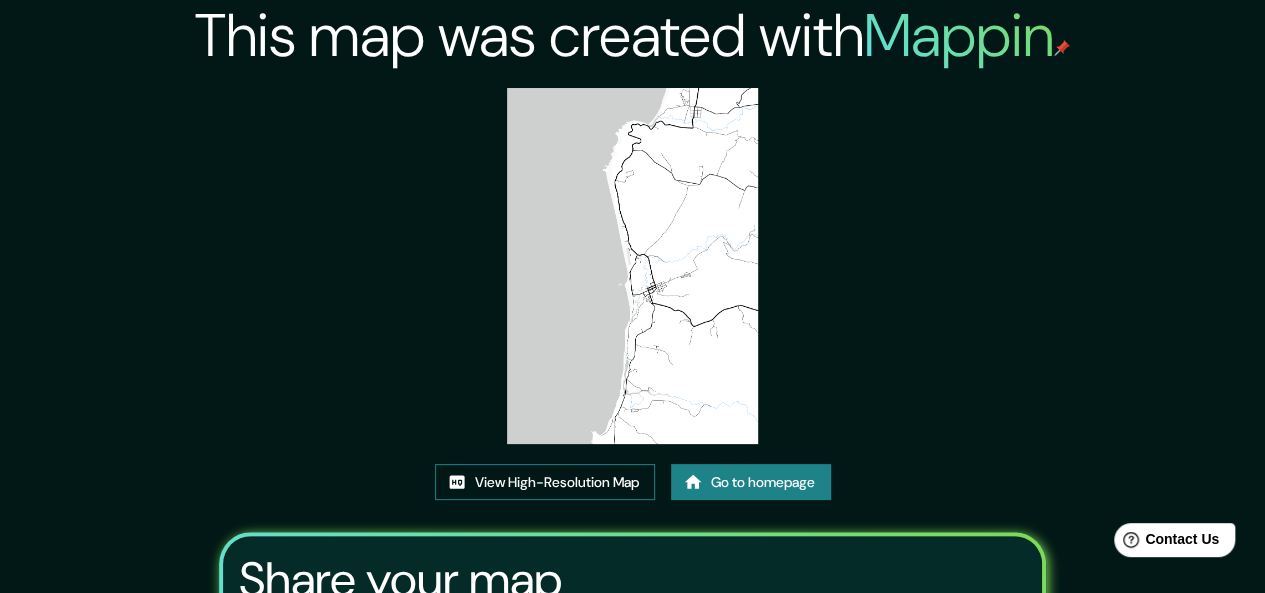 click on "View High-Resolution Map" at bounding box center (545, 482) 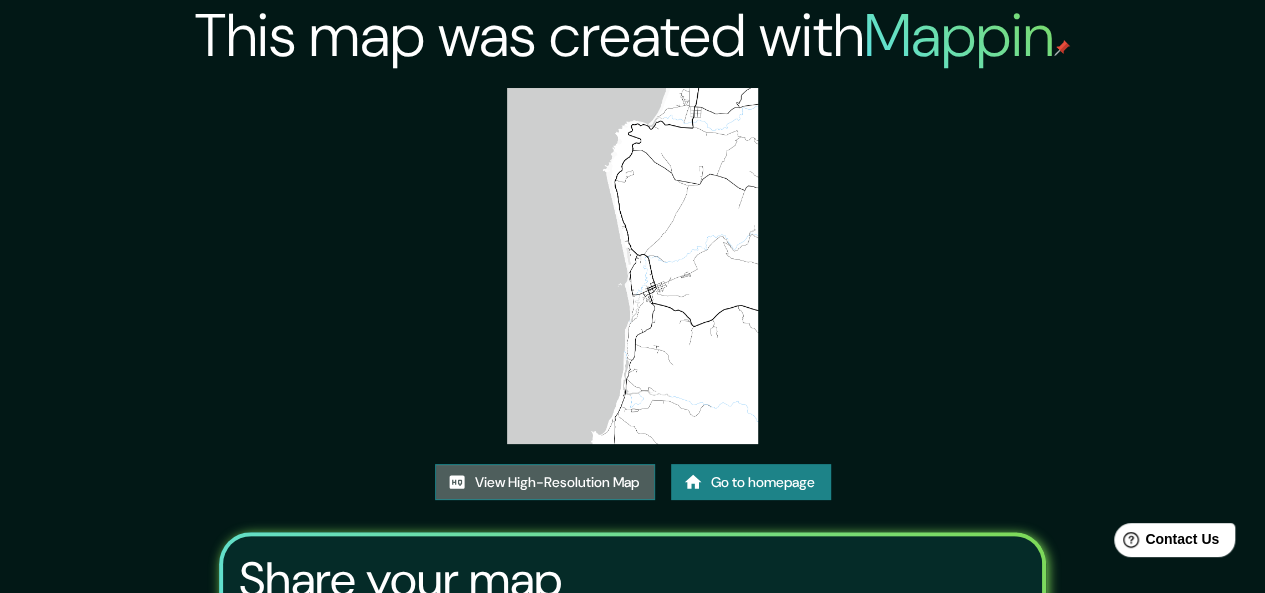 click on "View High-Resolution Map" at bounding box center (545, 482) 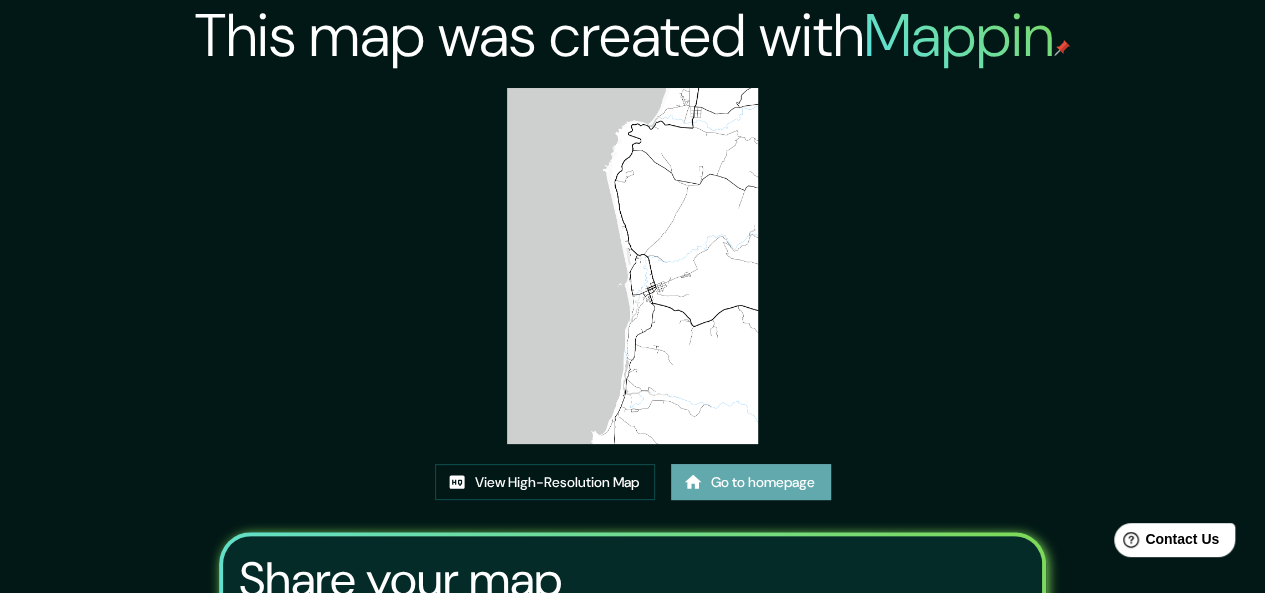 click on "Go to homepage" at bounding box center [751, 482] 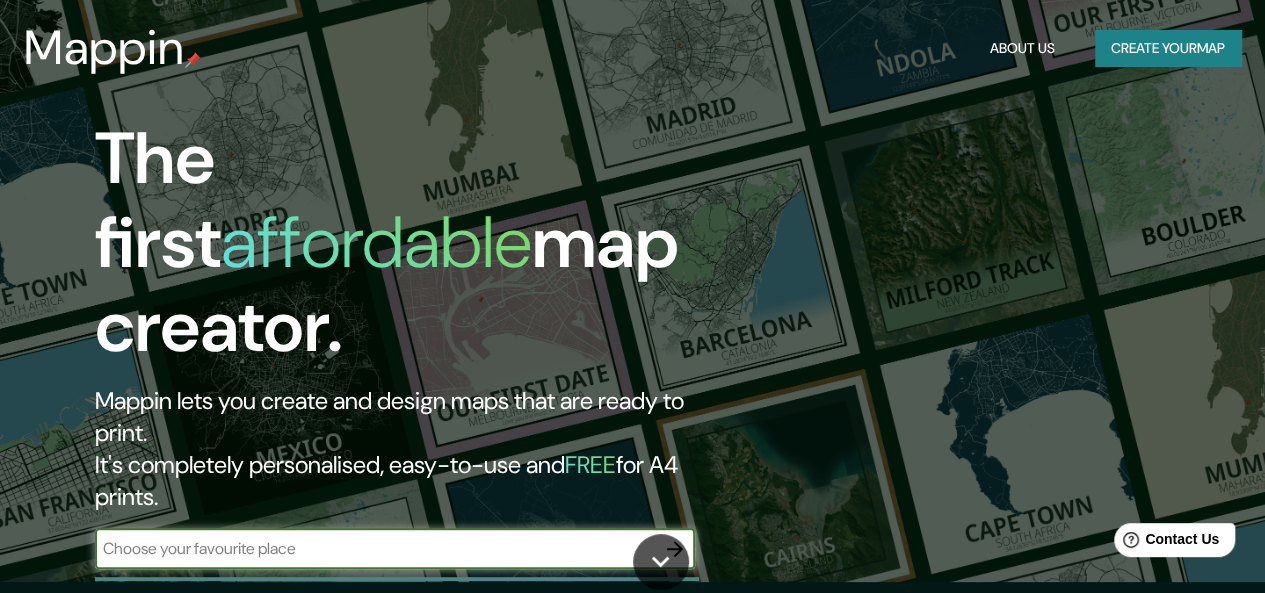 scroll, scrollTop: 0, scrollLeft: 0, axis: both 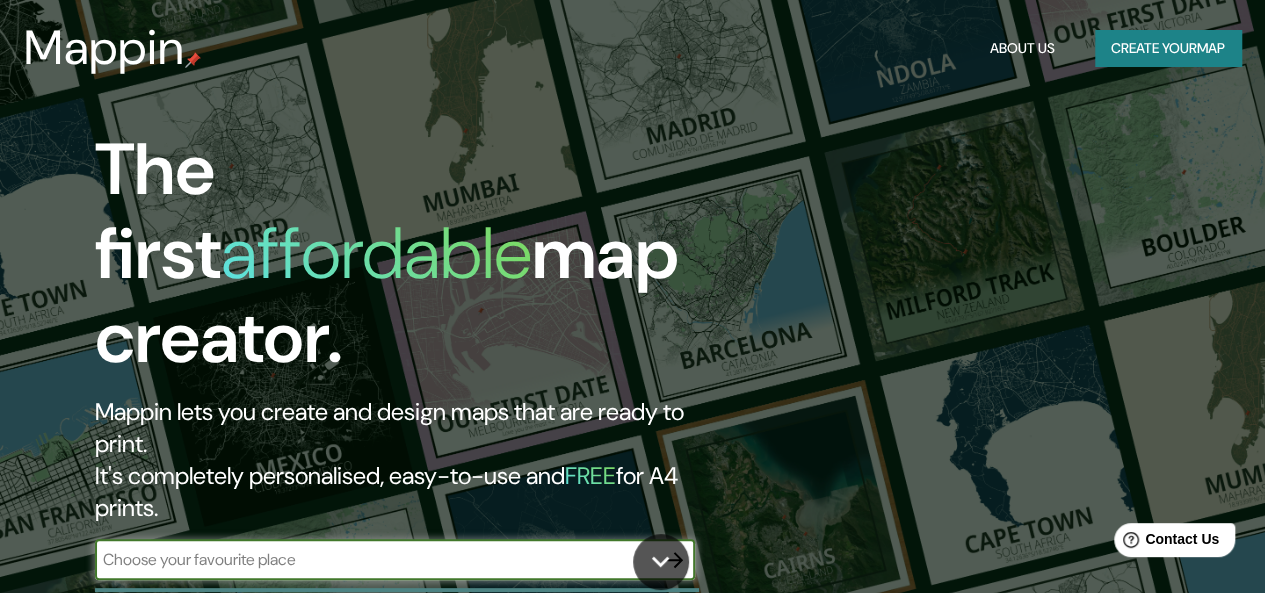click 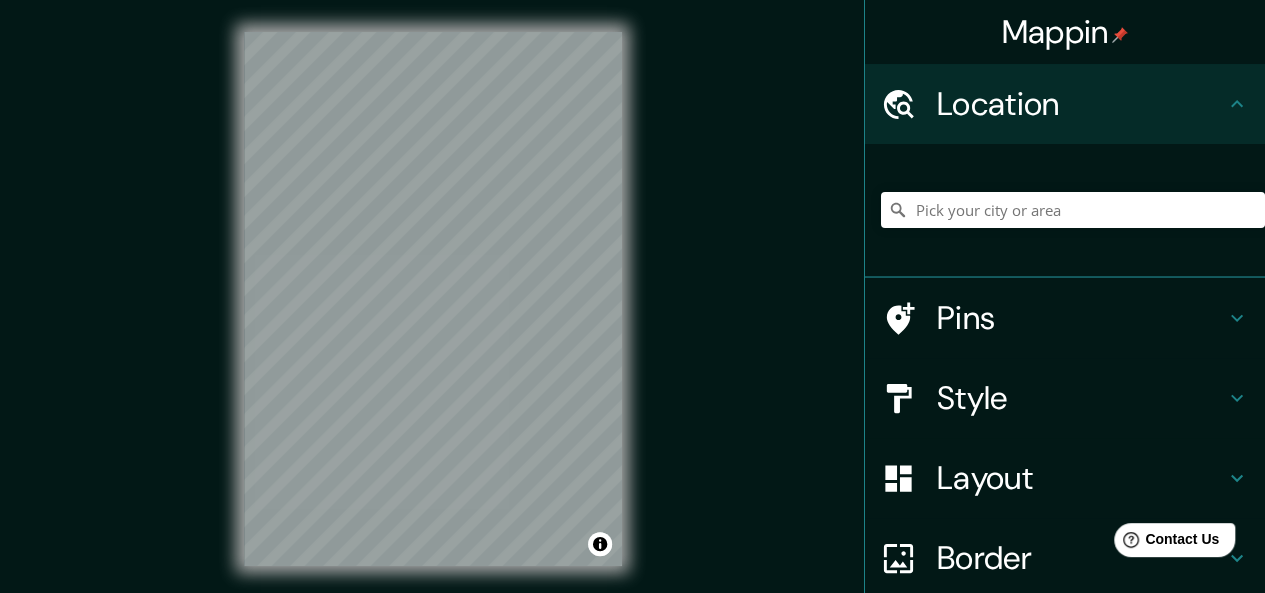 click on "Mappin Location Pins Style Layout Border Choose a border.  Hint : you can make layers of the frame opaque to create some cool effects. None Simple Transparent Fancy Size A4 single Create your map © Mapbox   © OpenStreetMap   Improve this map Any problems, suggestions, or concerns please email    help@mappin.pro . . ." at bounding box center [632, 296] 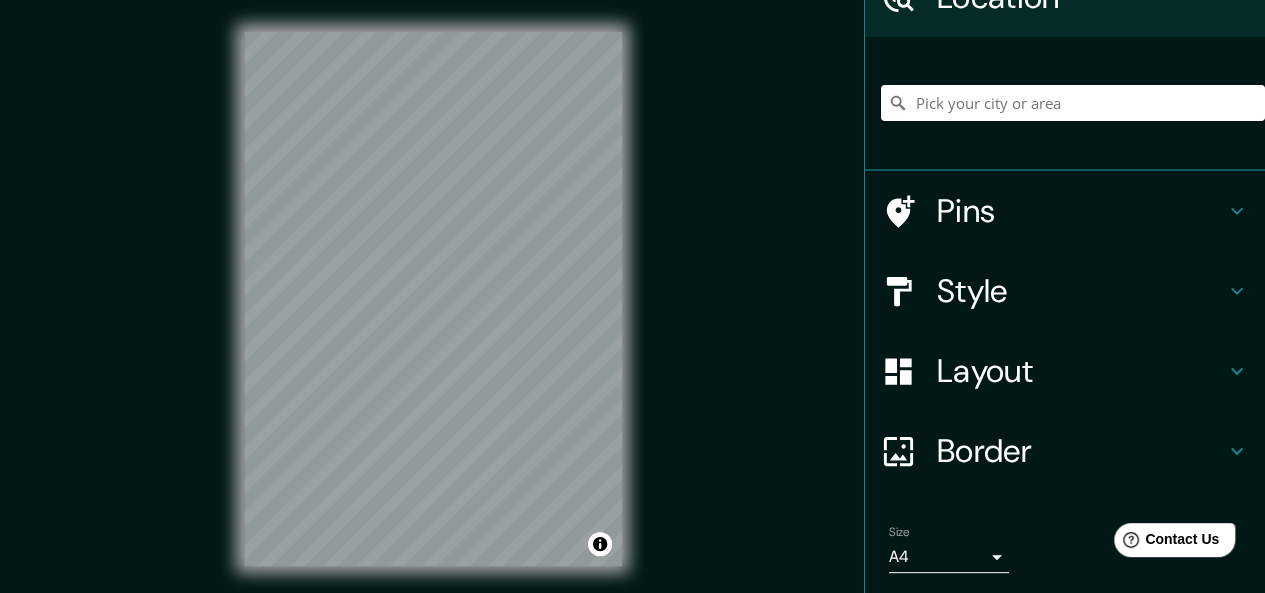scroll, scrollTop: 171, scrollLeft: 0, axis: vertical 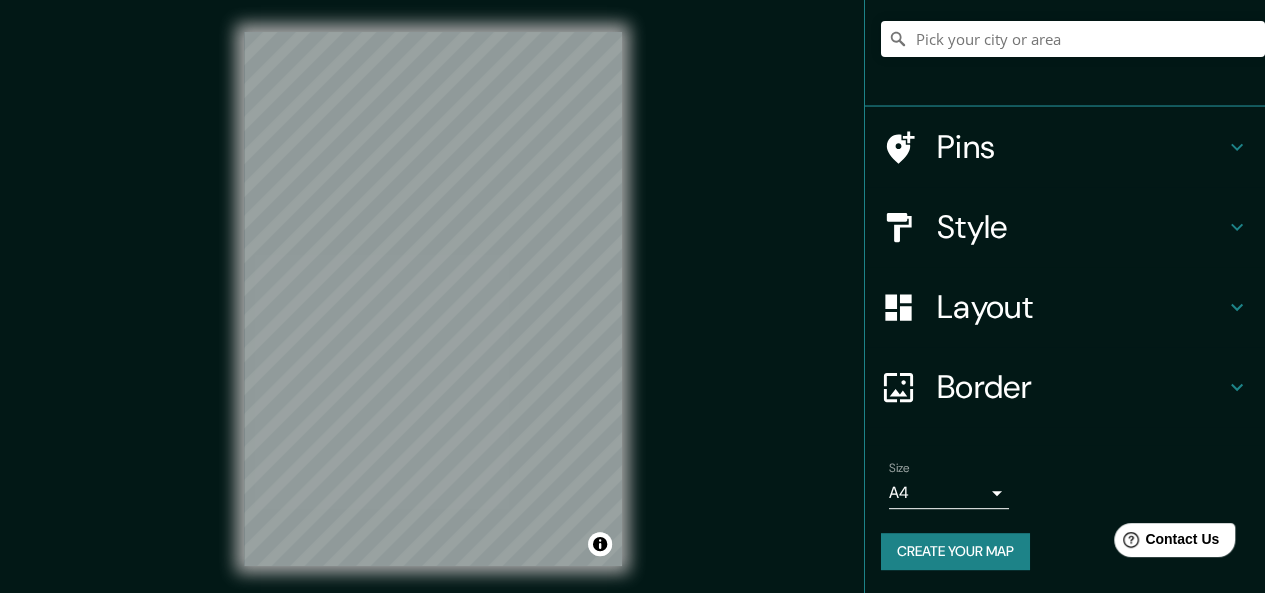 click on "Create your map" at bounding box center [955, 551] 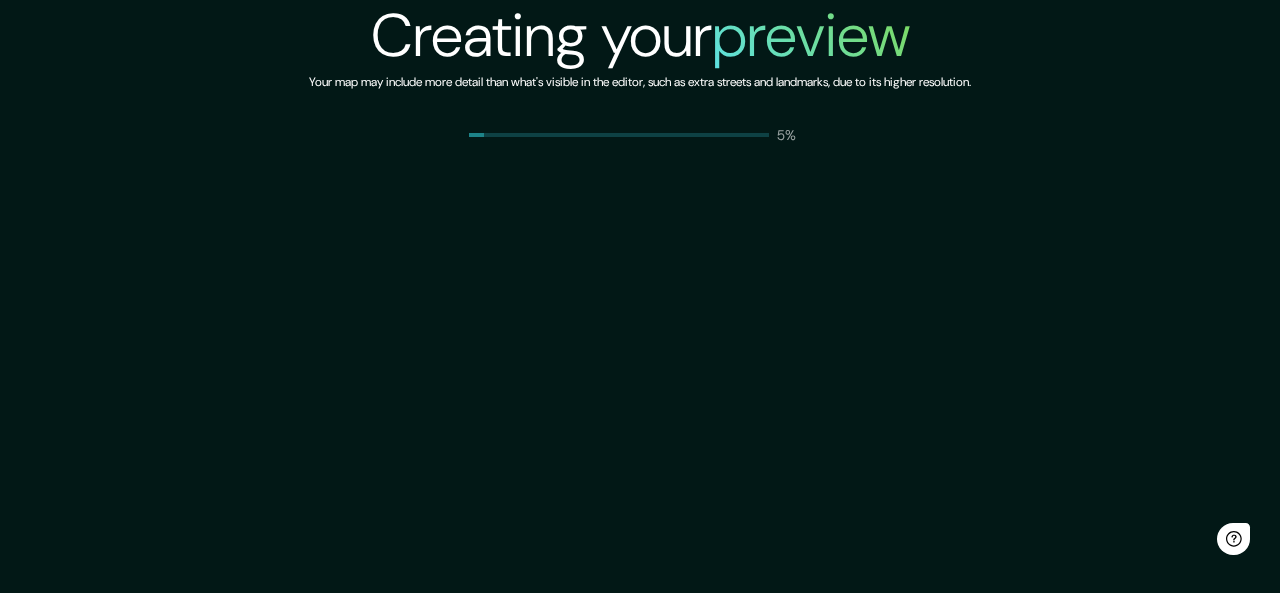 scroll, scrollTop: 0, scrollLeft: 0, axis: both 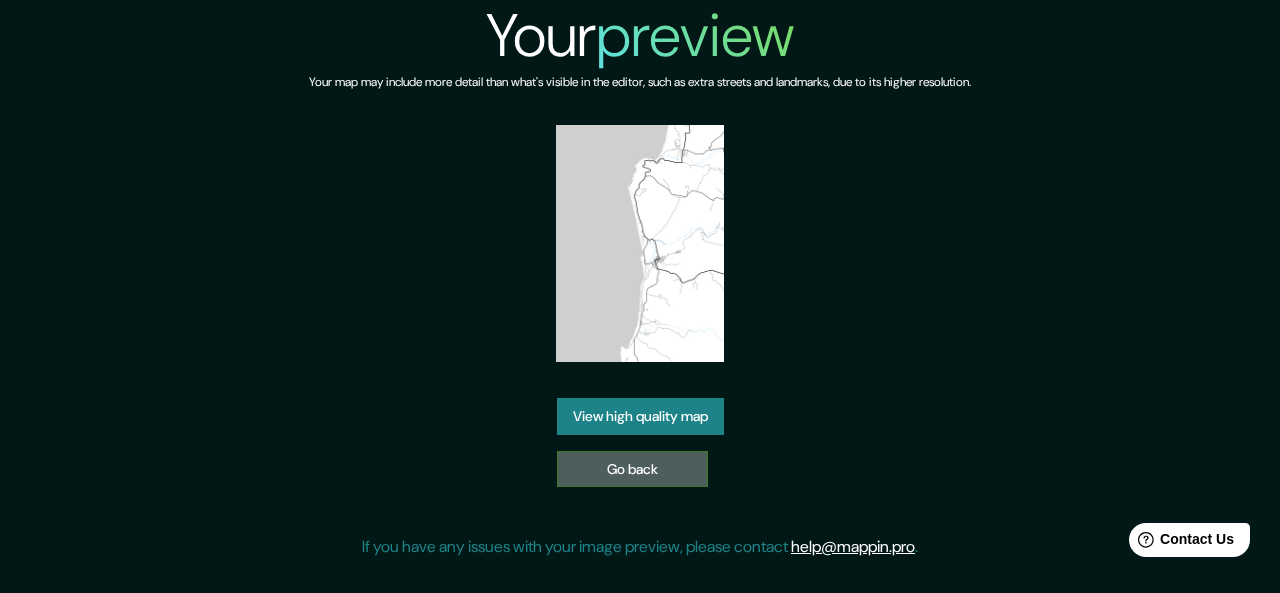 click on "Go back" at bounding box center [632, 469] 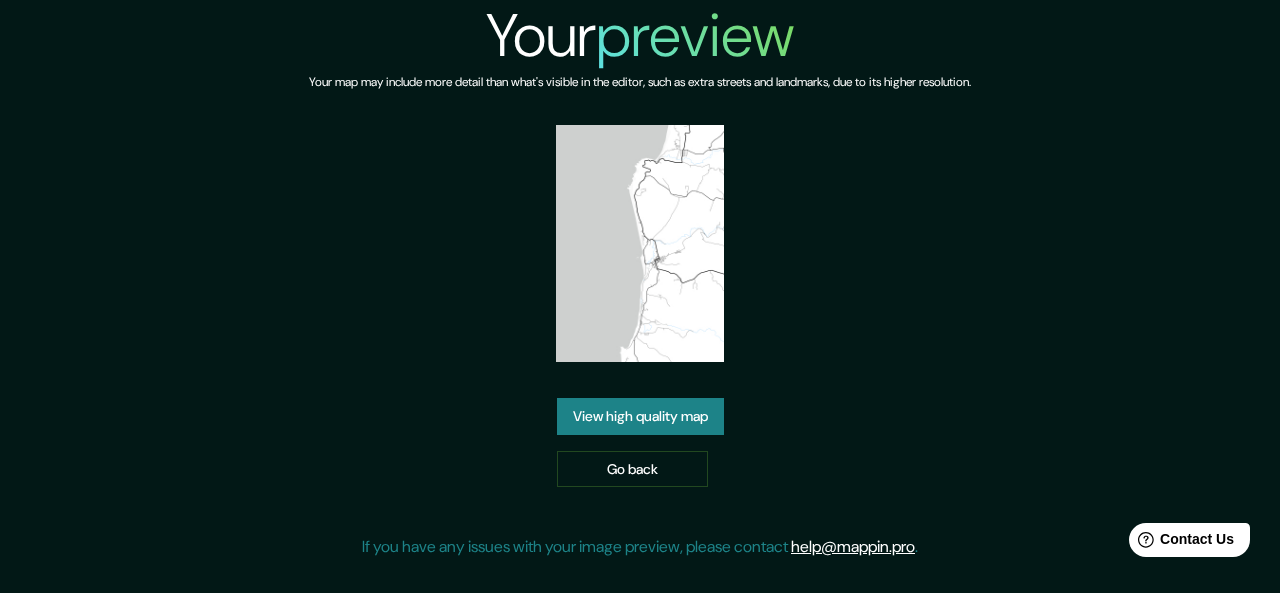 click on "View high quality map" at bounding box center (640, 416) 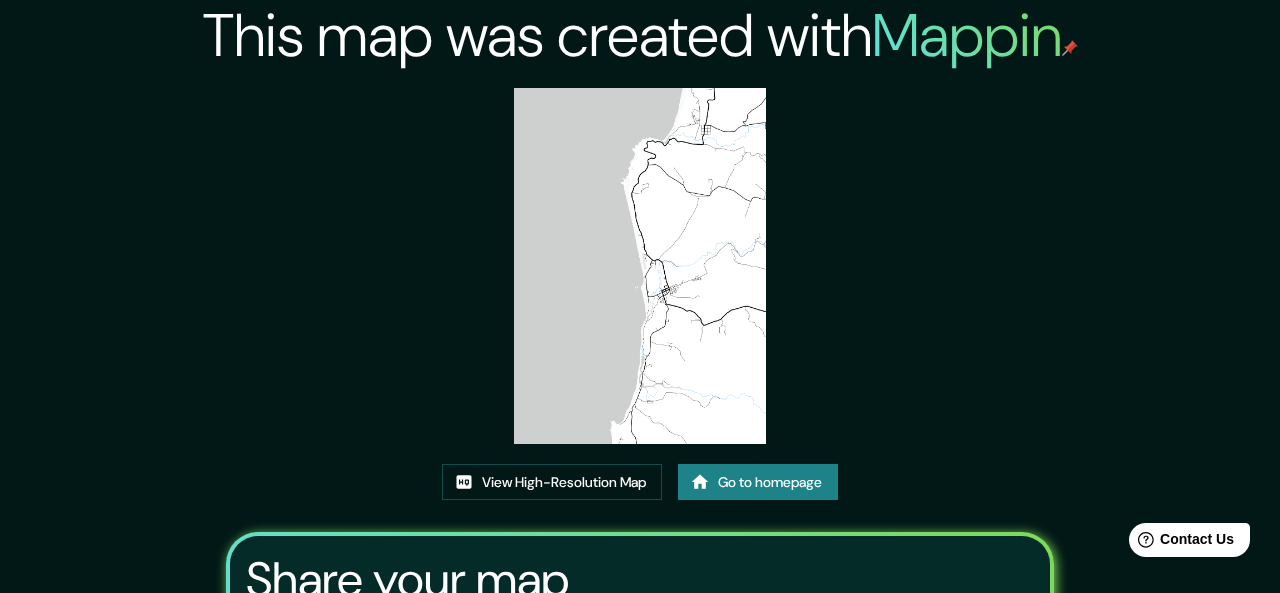 click on "Copy" at bounding box center [607, 680] 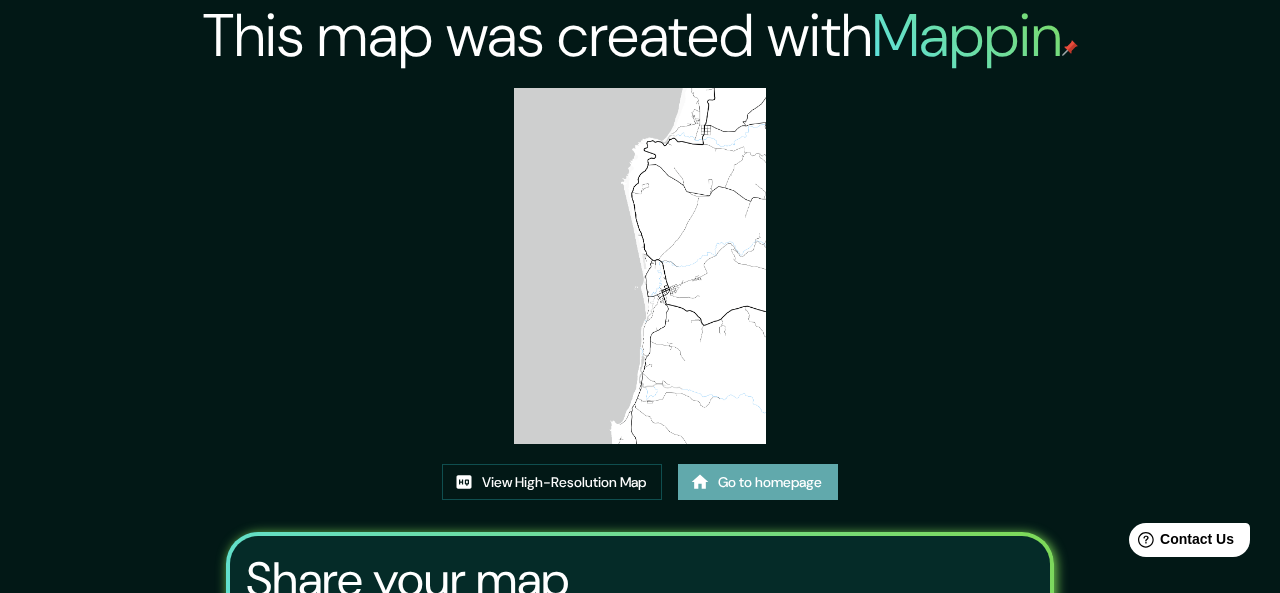 click on "Go to homepage" at bounding box center [758, 482] 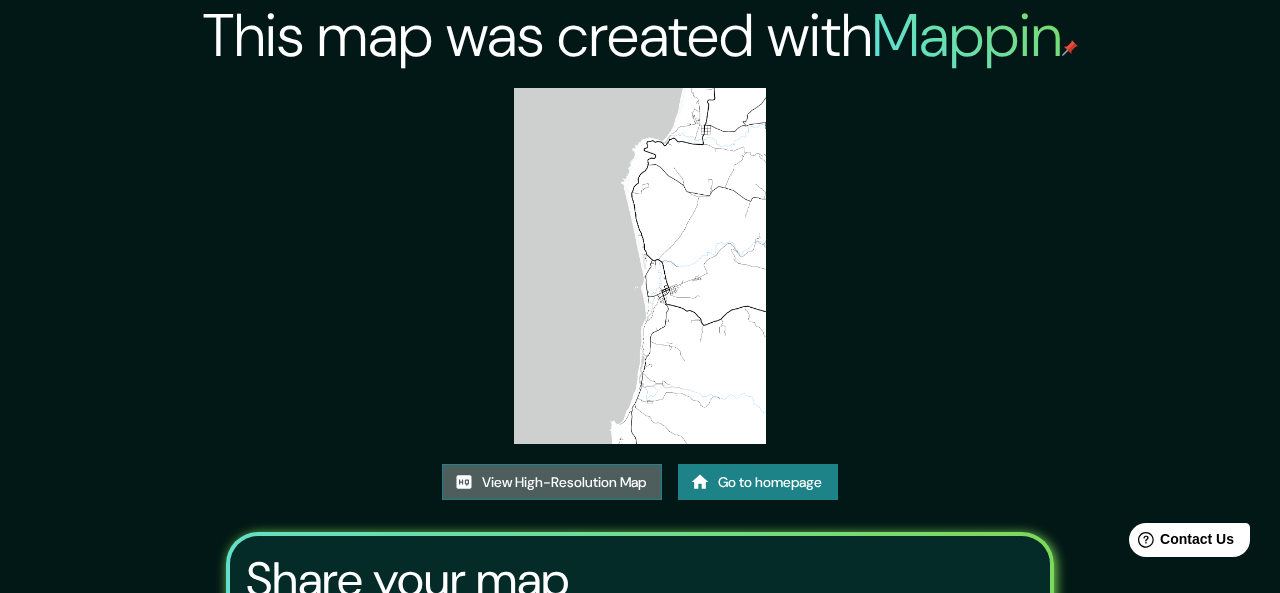 click on "View High-Resolution Map" at bounding box center [552, 482] 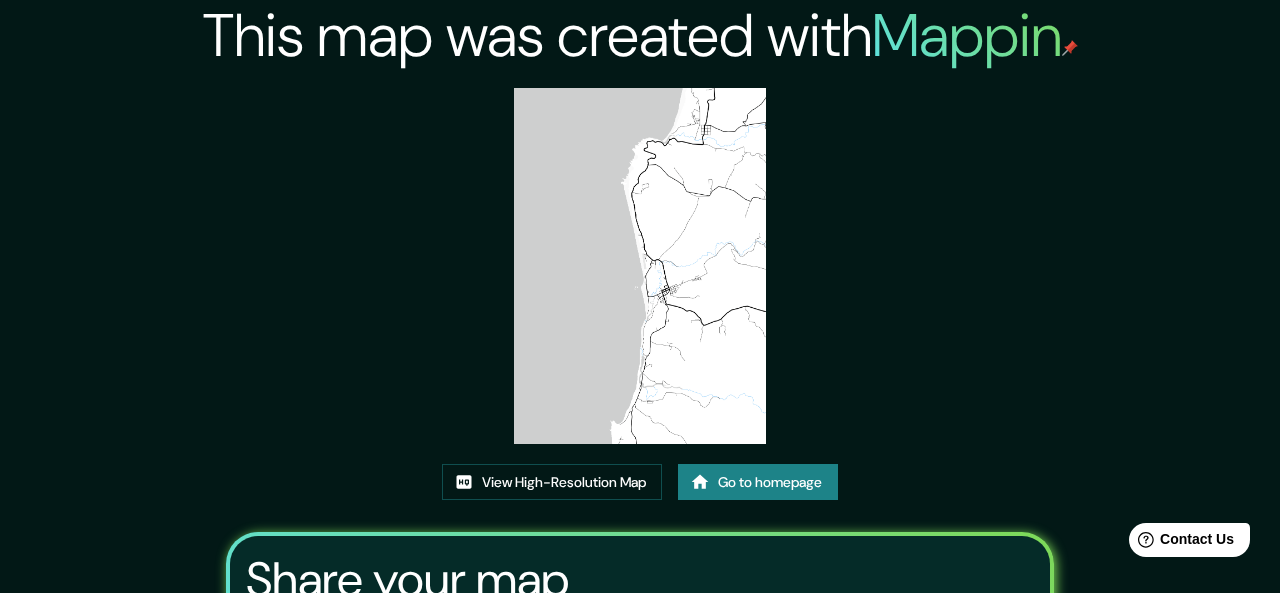 click on "Copy" at bounding box center [607, 680] 